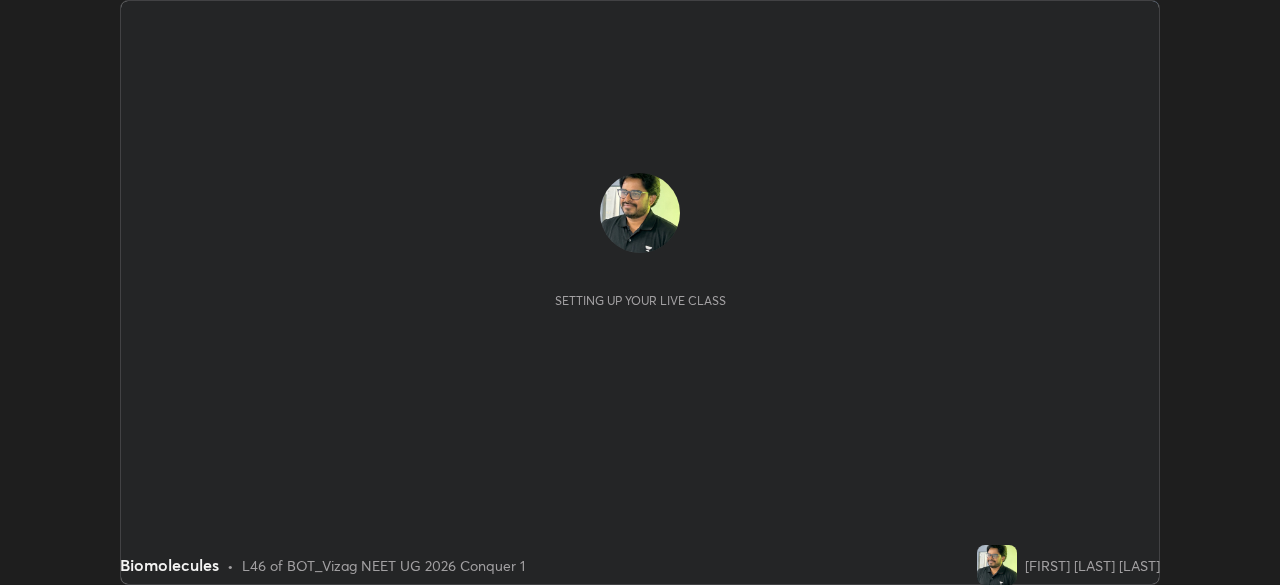 scroll, scrollTop: 0, scrollLeft: 0, axis: both 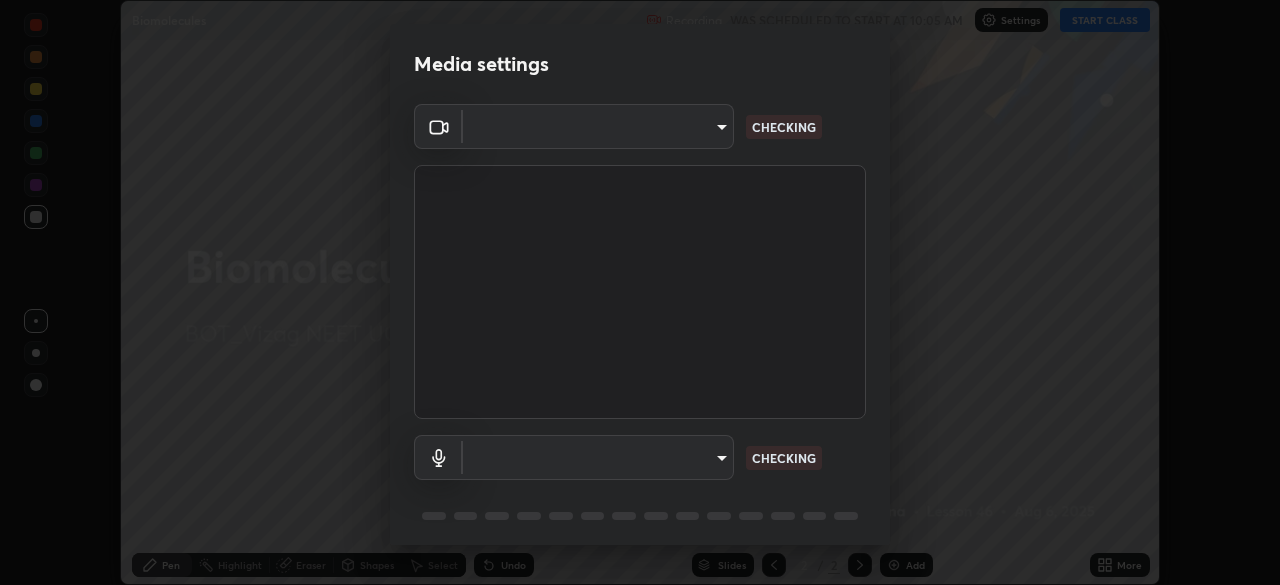 type on "63e944478c375660ba3e2c30d3e136fe9f8746200d3b231c524b05bf34109a7d" 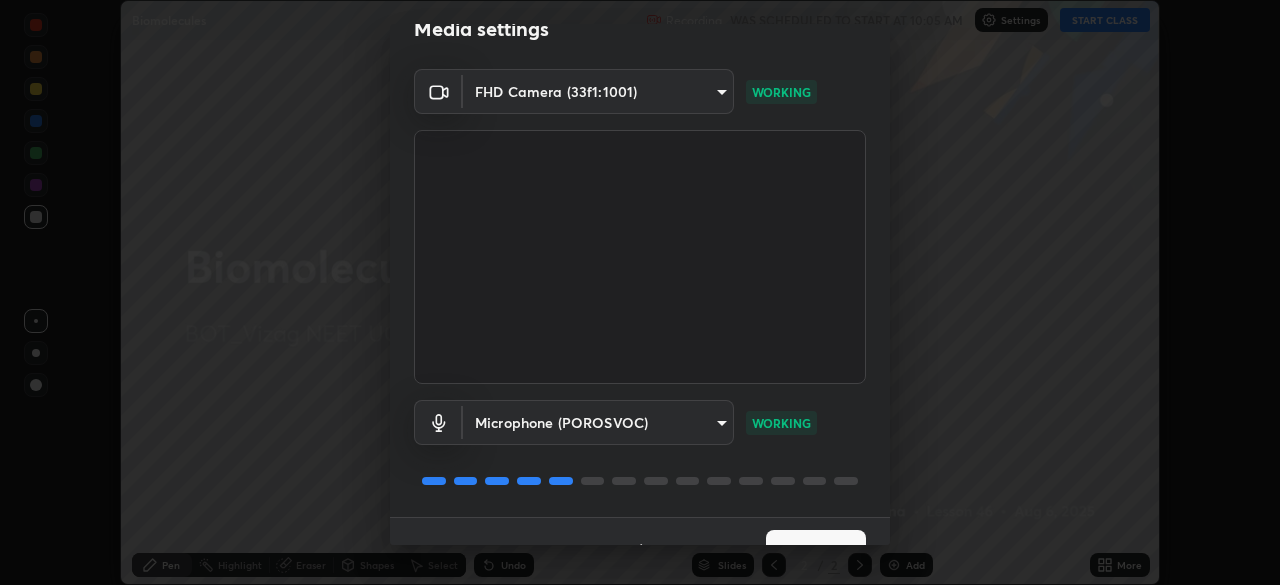 scroll, scrollTop: 71, scrollLeft: 0, axis: vertical 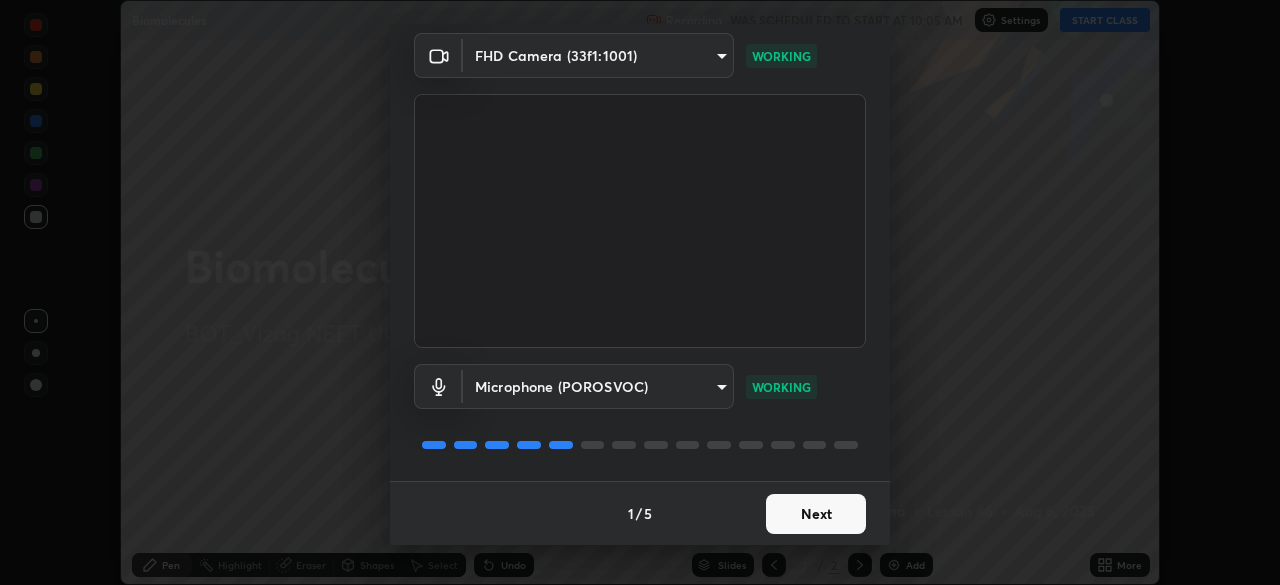 click on "Next" at bounding box center [816, 514] 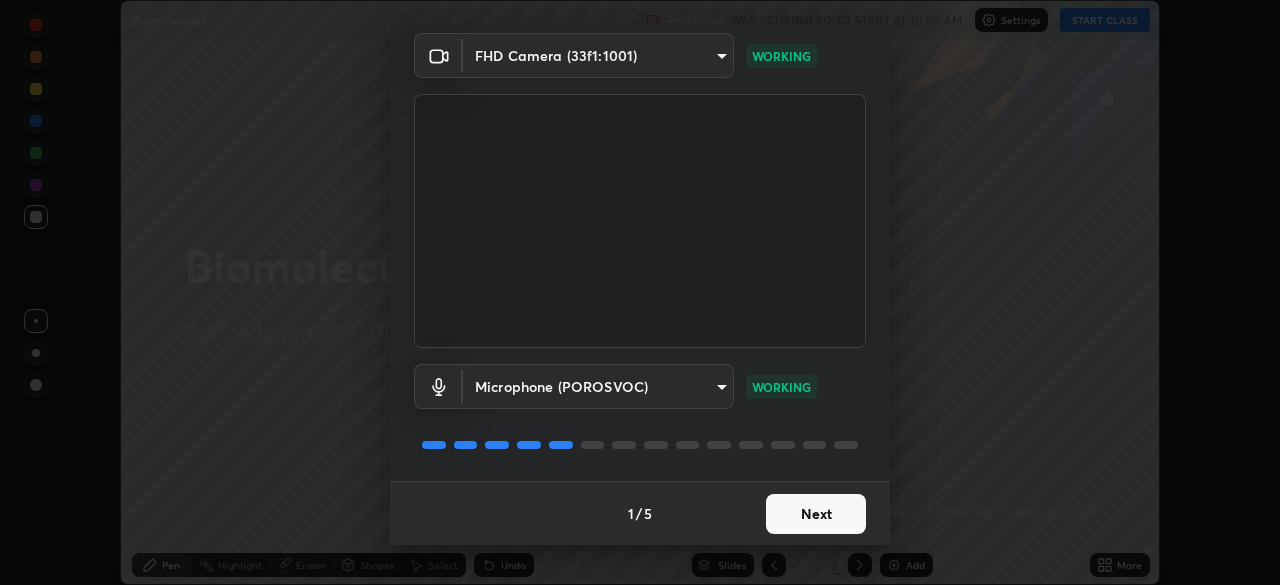 scroll, scrollTop: 0, scrollLeft: 0, axis: both 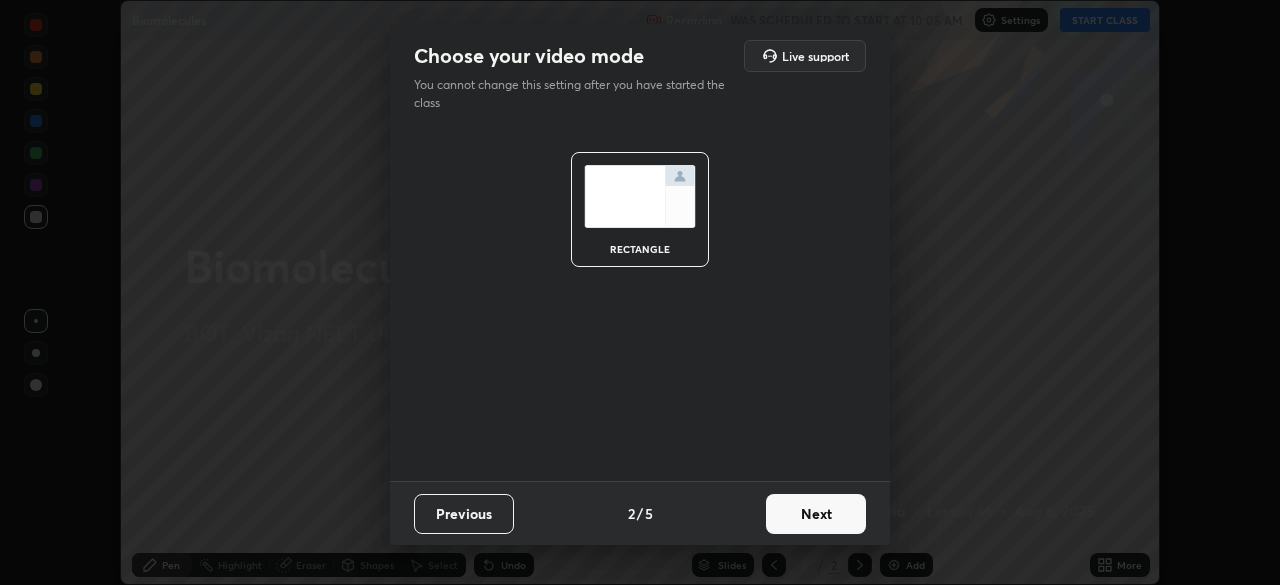 click on "Next" at bounding box center (816, 514) 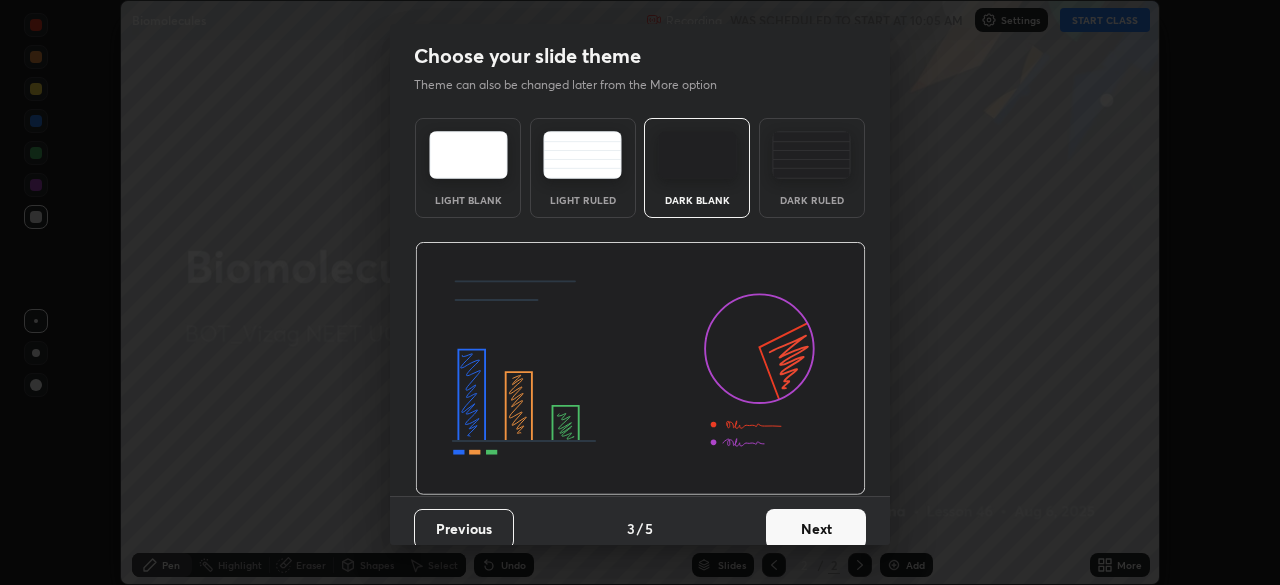 click on "Next" at bounding box center [816, 529] 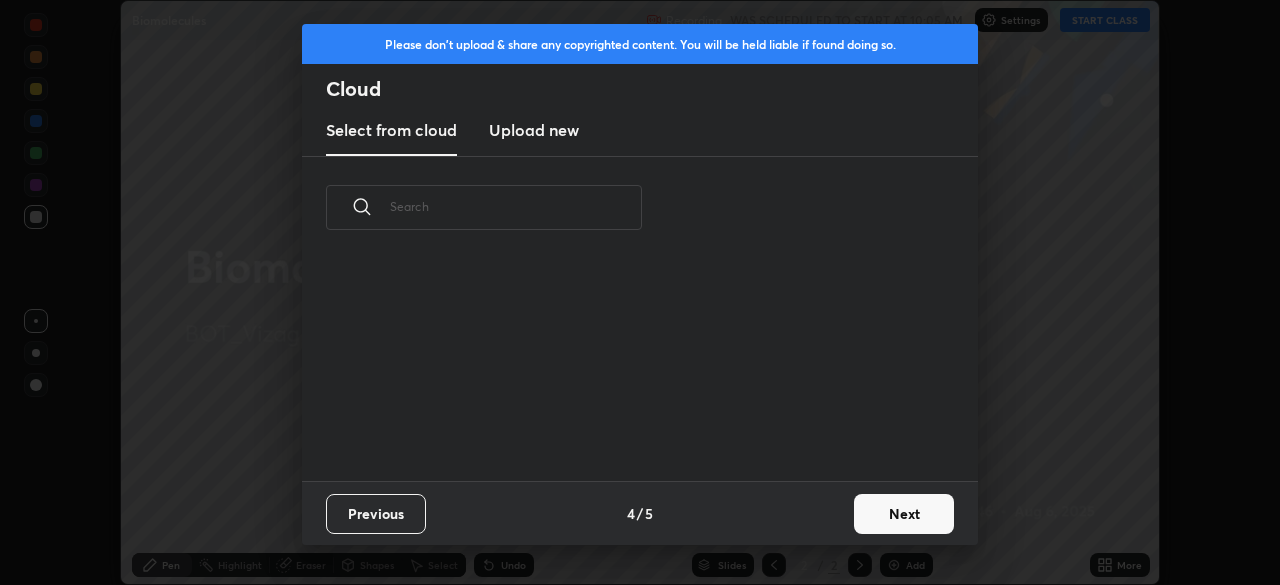 click on "Next" at bounding box center [904, 514] 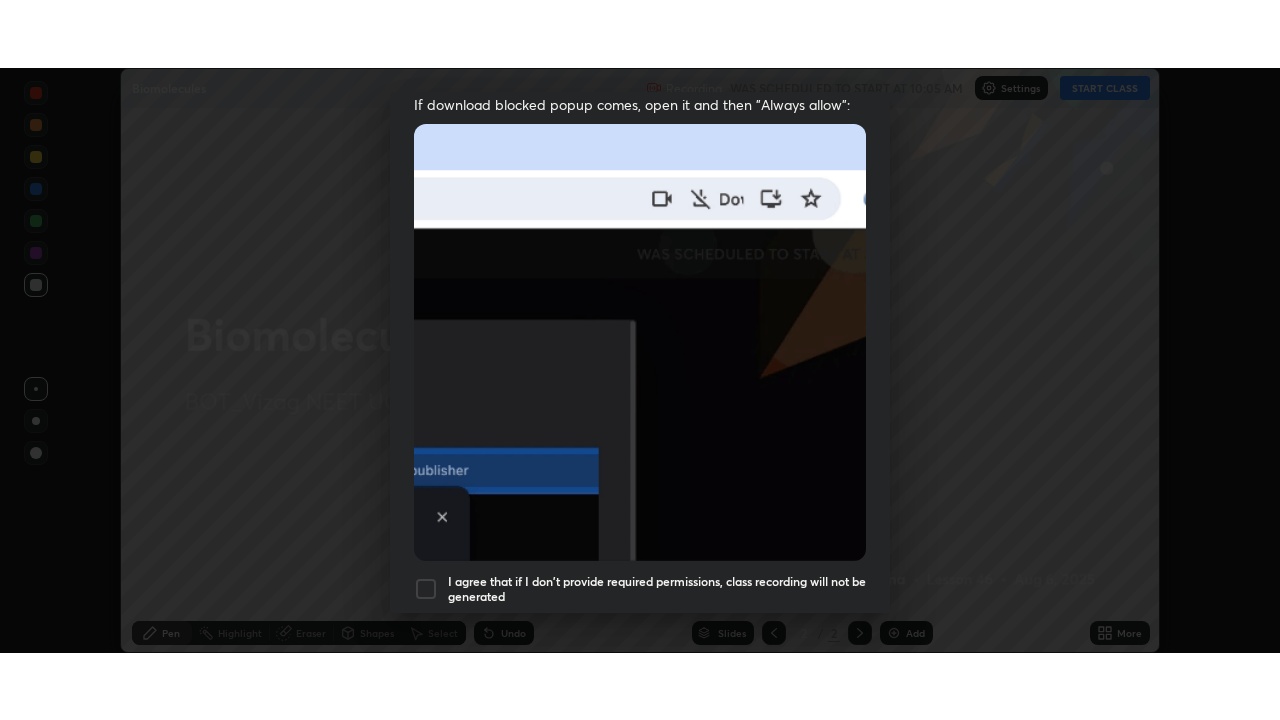 scroll, scrollTop: 479, scrollLeft: 0, axis: vertical 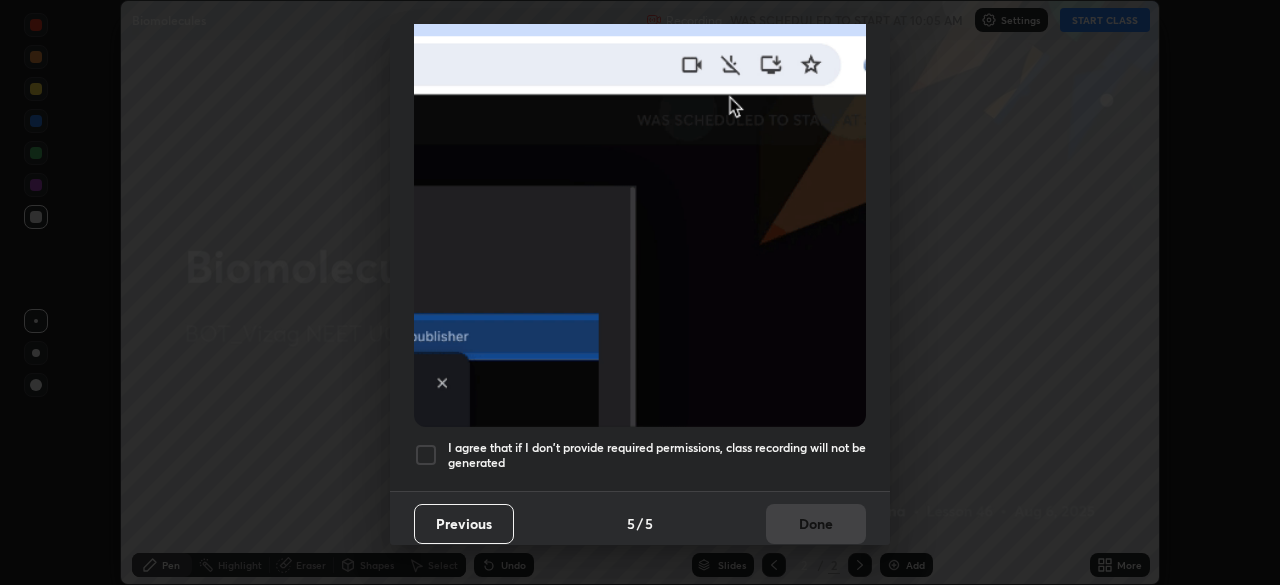 click at bounding box center (426, 455) 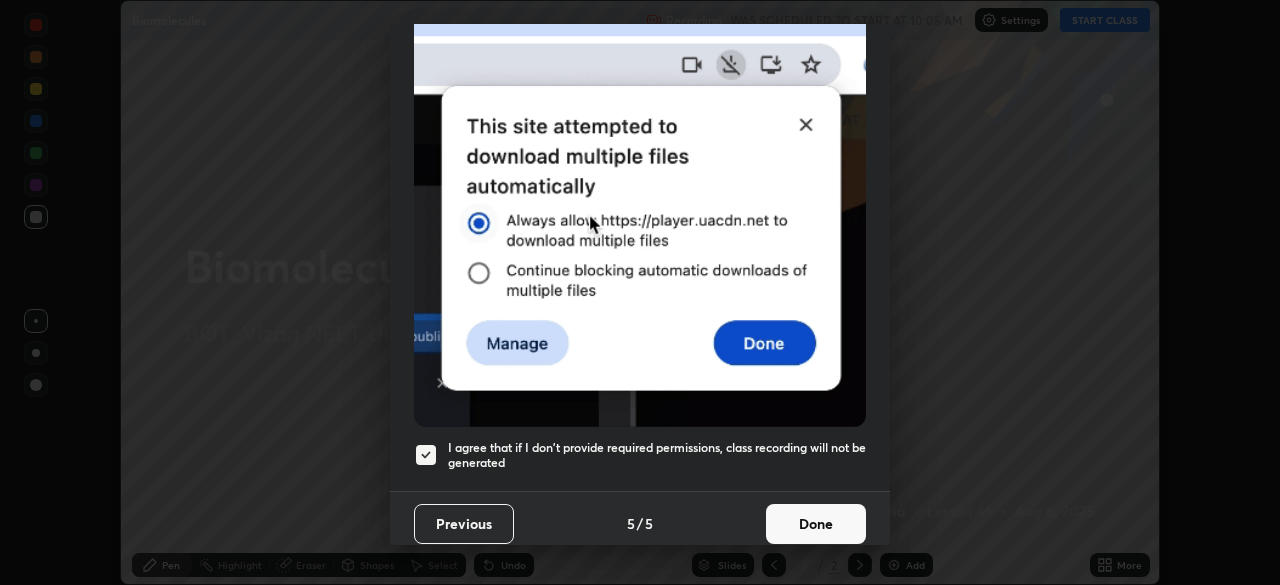 click on "Done" at bounding box center (816, 524) 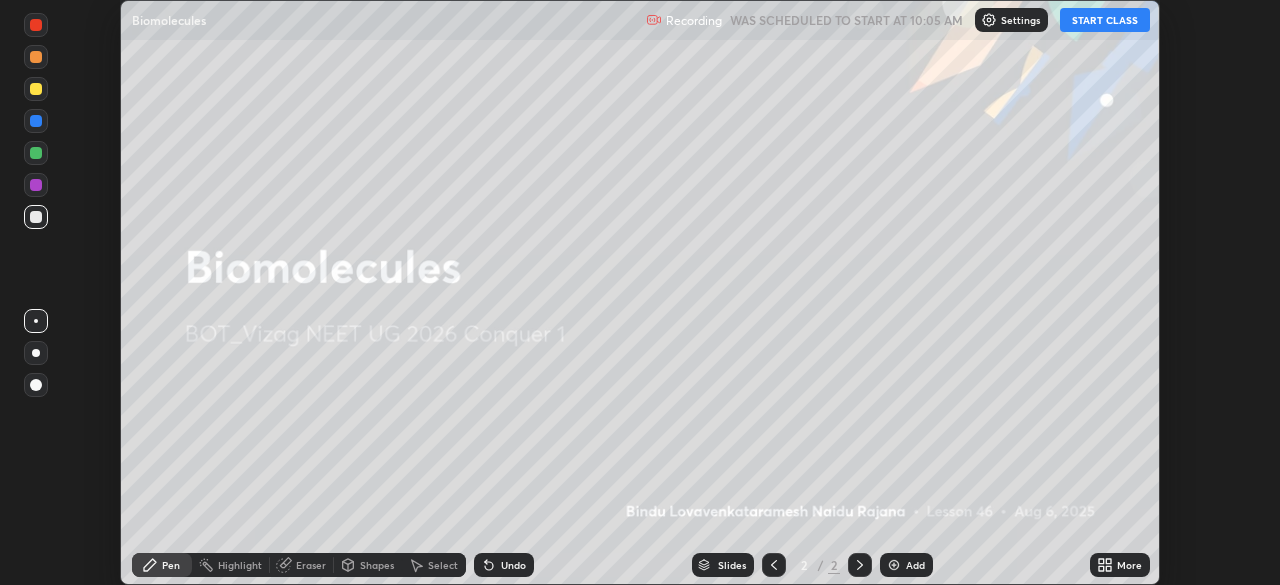 click on "START CLASS" at bounding box center (1105, 20) 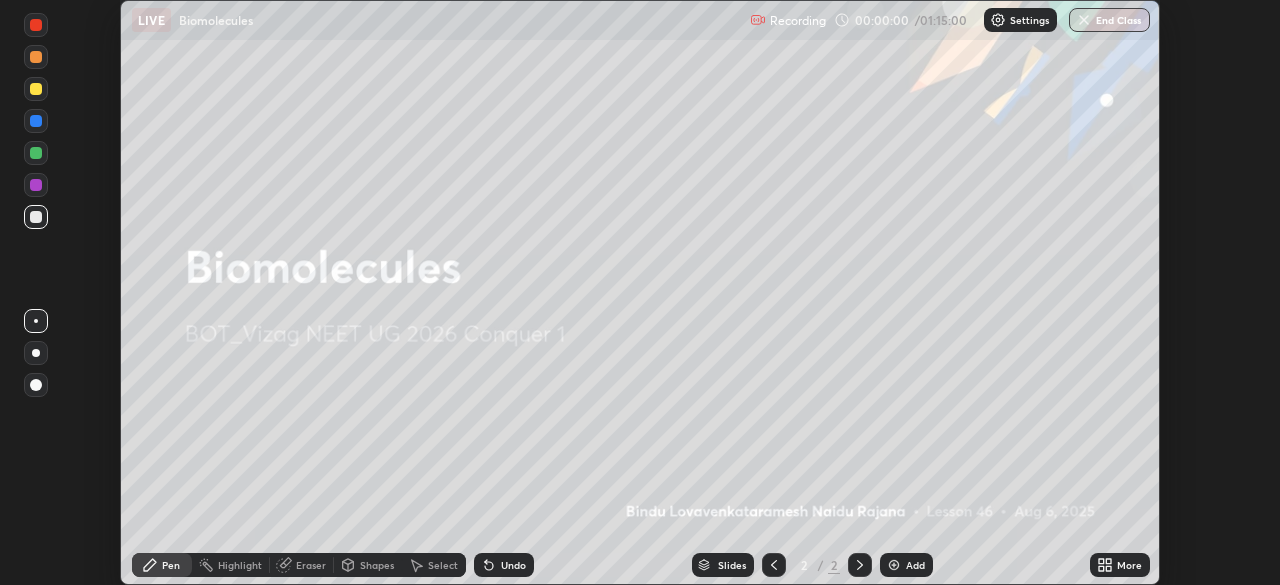 click 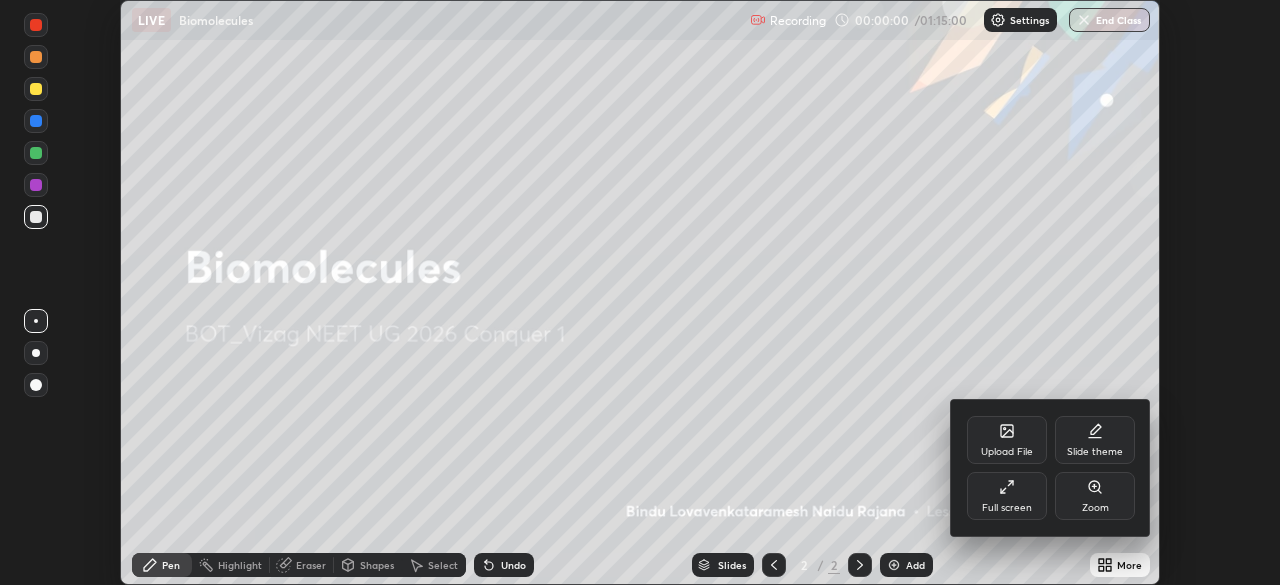 click on "Full screen" at bounding box center (1007, 508) 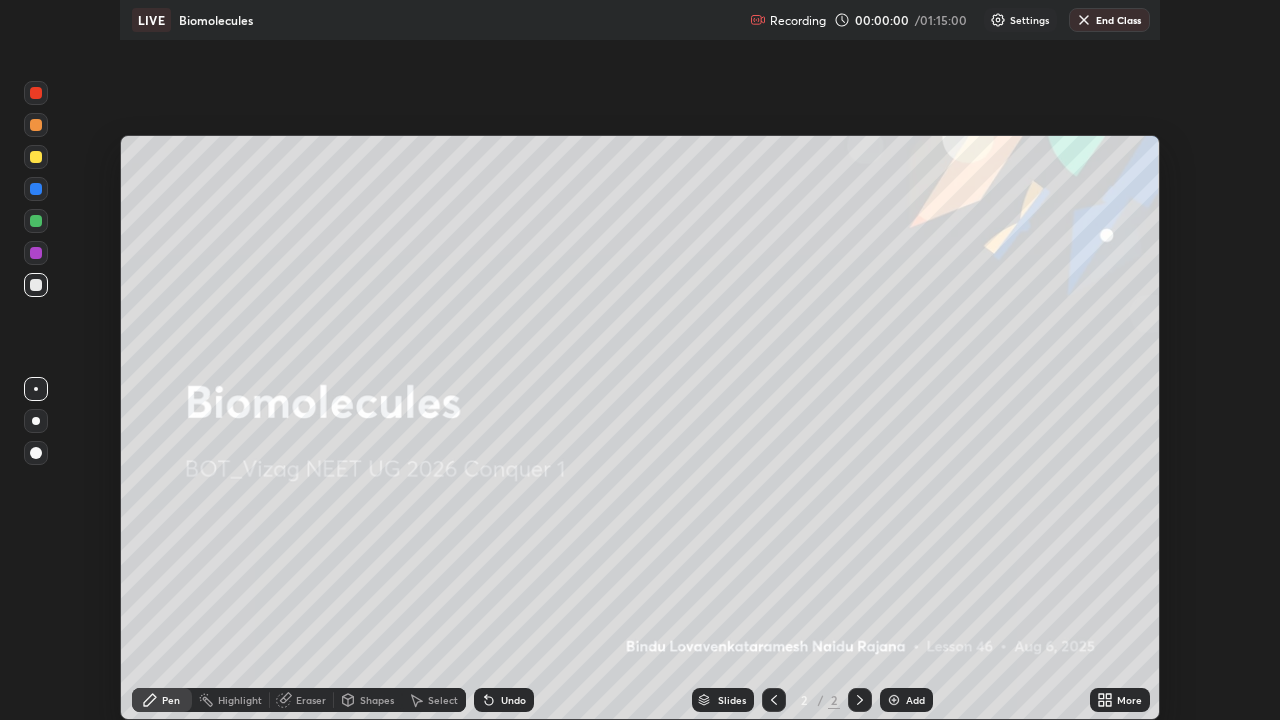 scroll, scrollTop: 99280, scrollLeft: 98720, axis: both 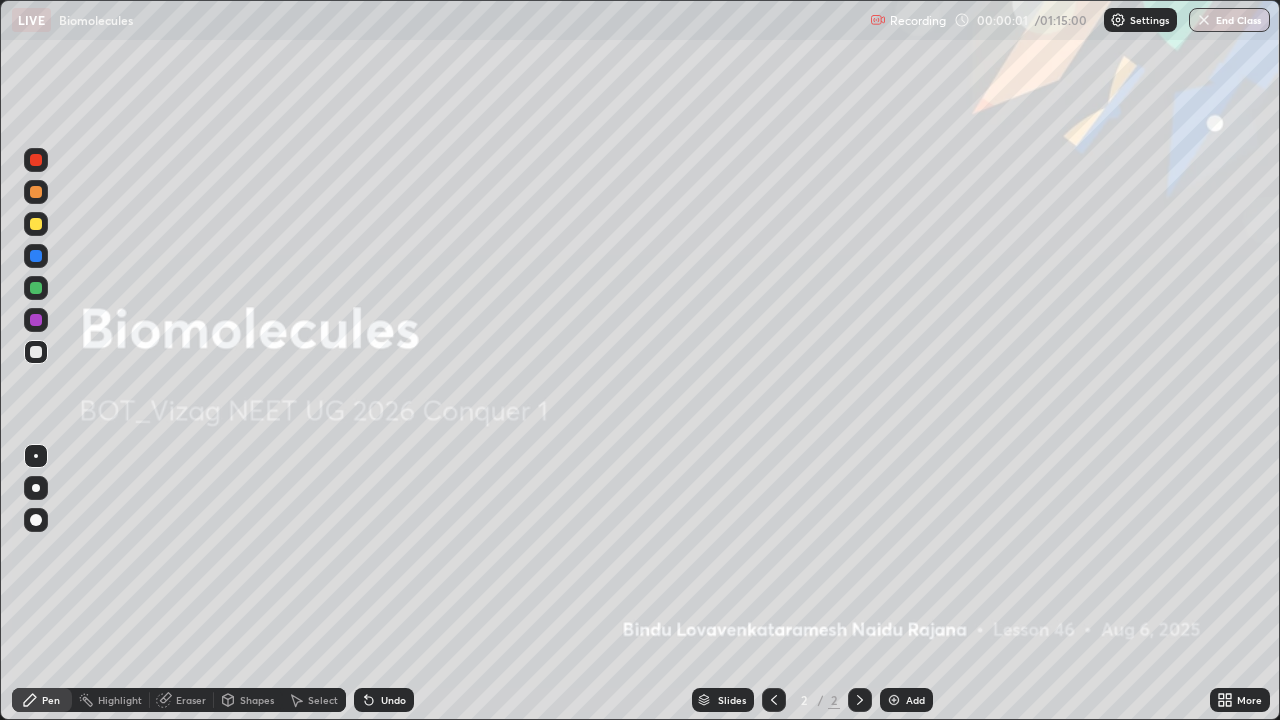 click at bounding box center [894, 700] 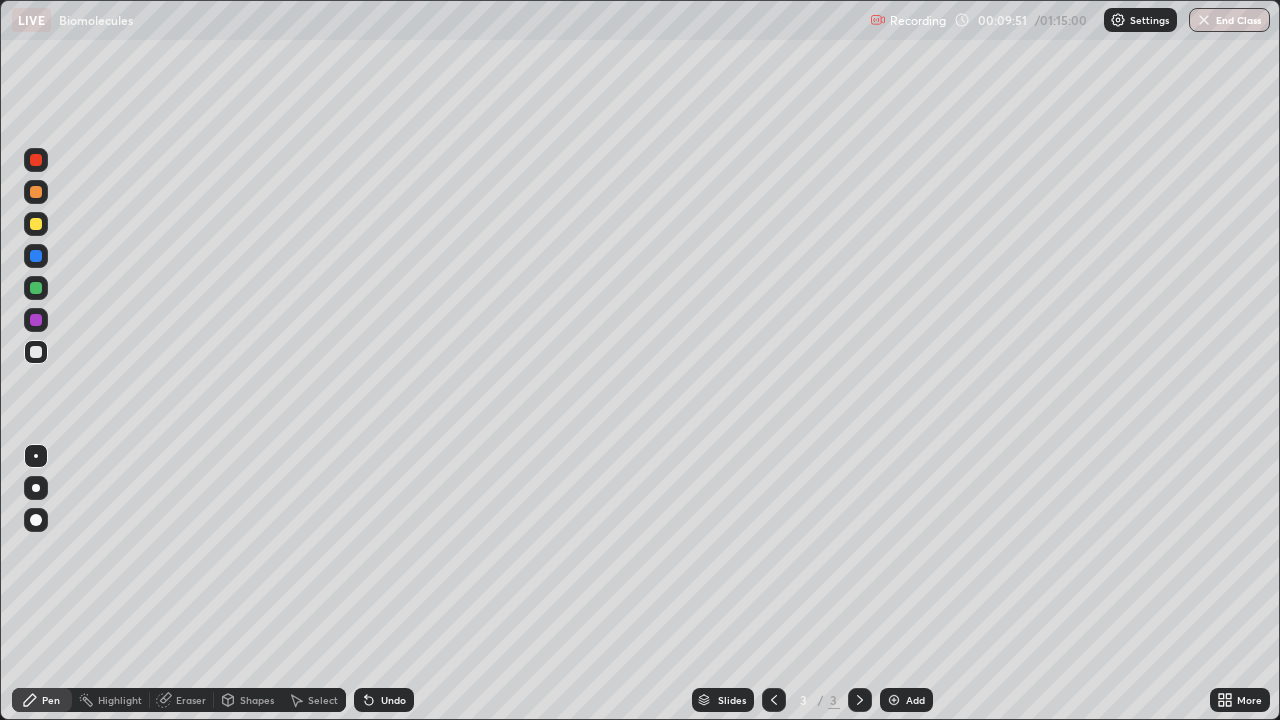 click at bounding box center (36, 488) 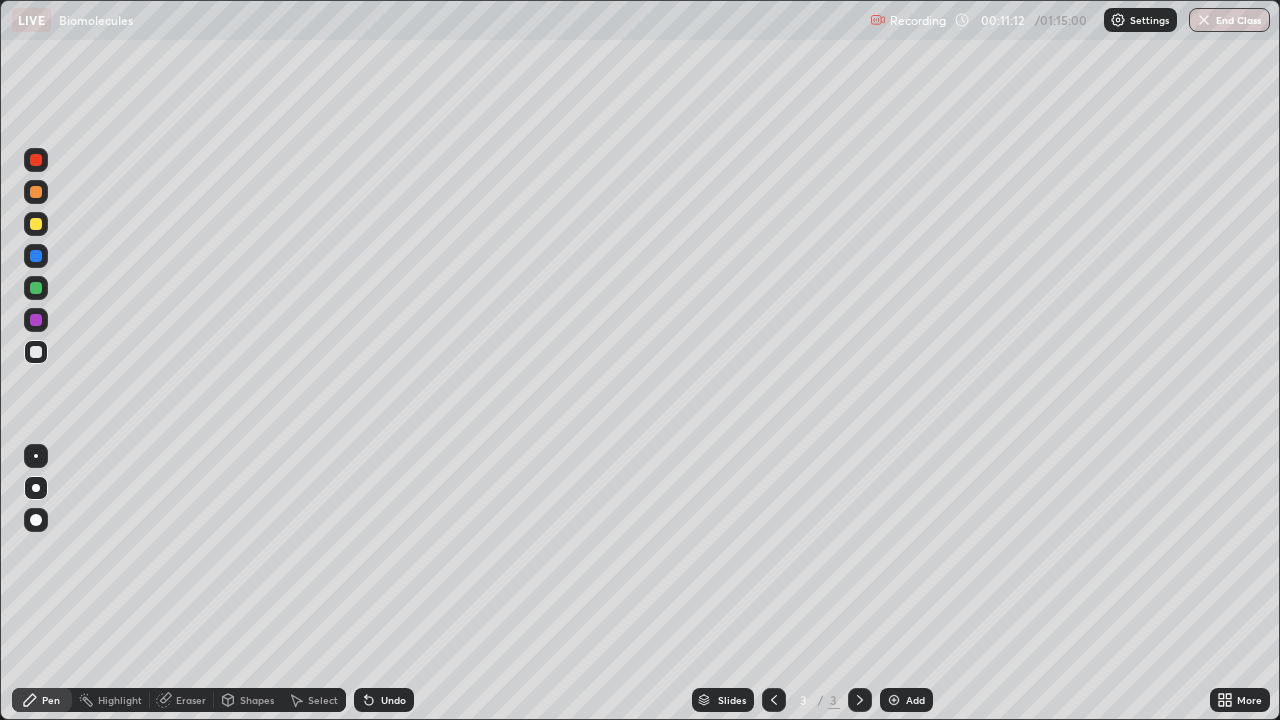 click at bounding box center [36, 192] 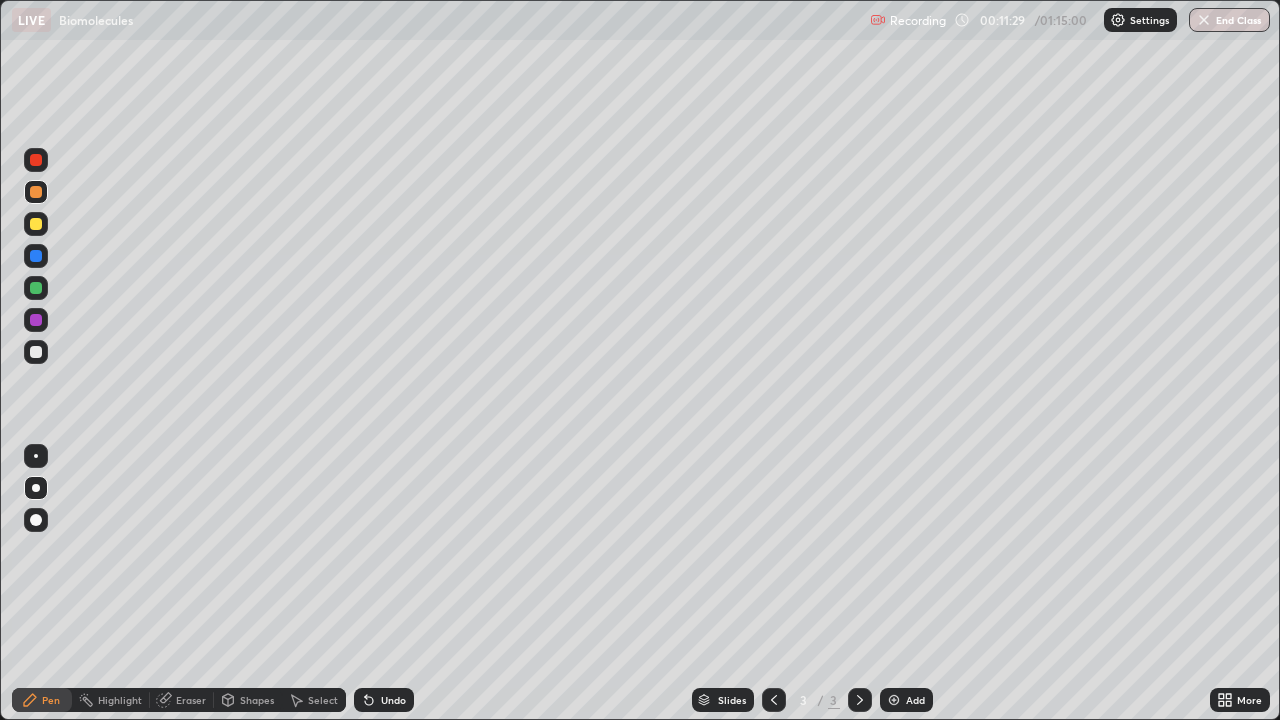click on "Pen" at bounding box center (42, 700) 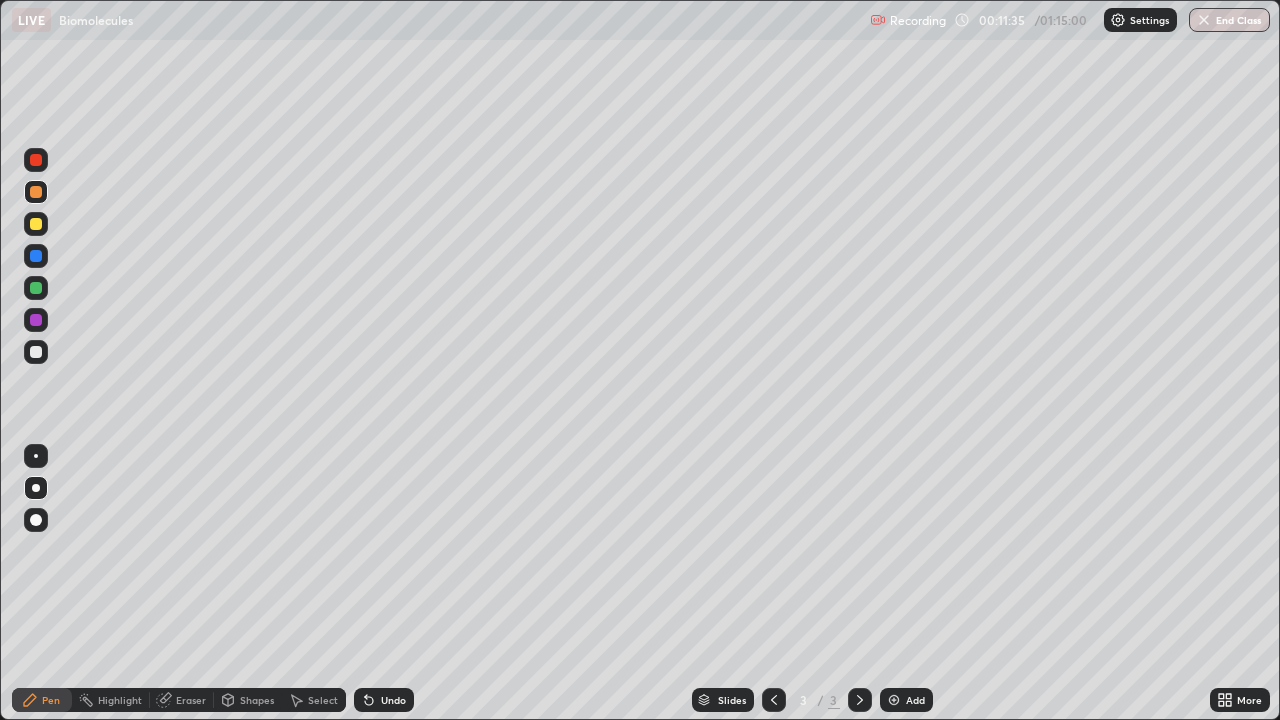 click on "Pen" at bounding box center (51, 700) 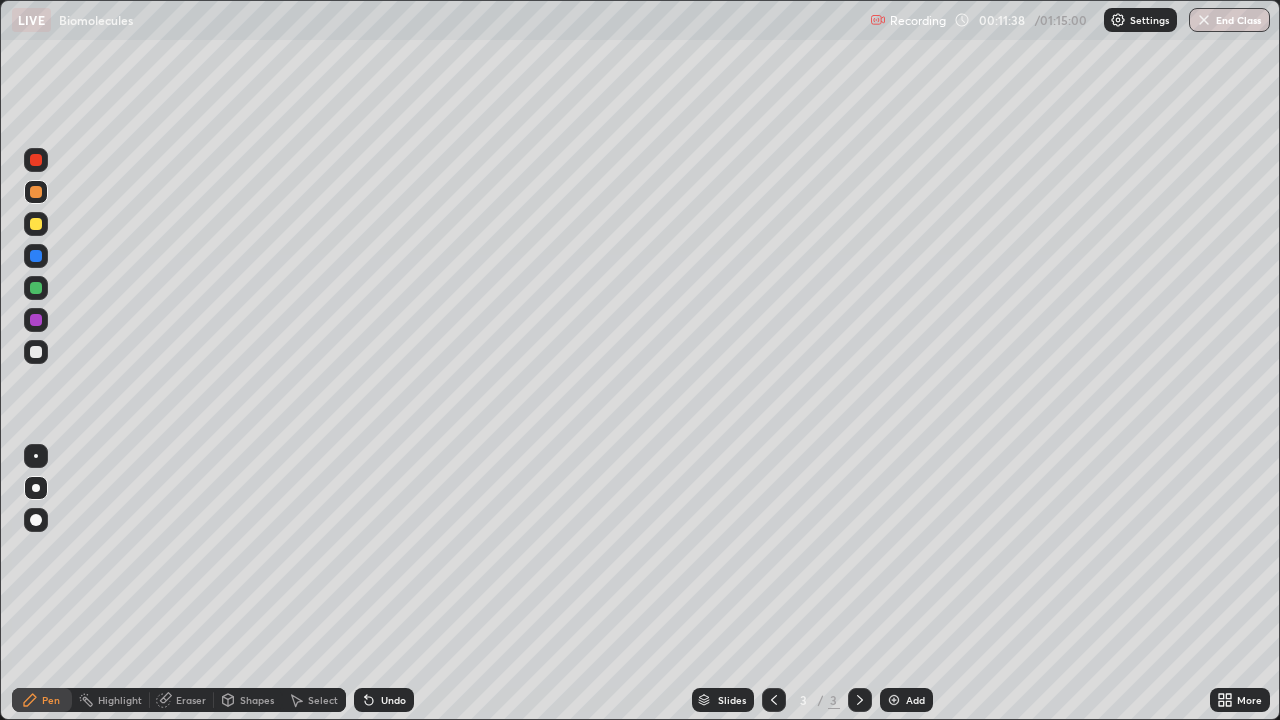click at bounding box center (36, 256) 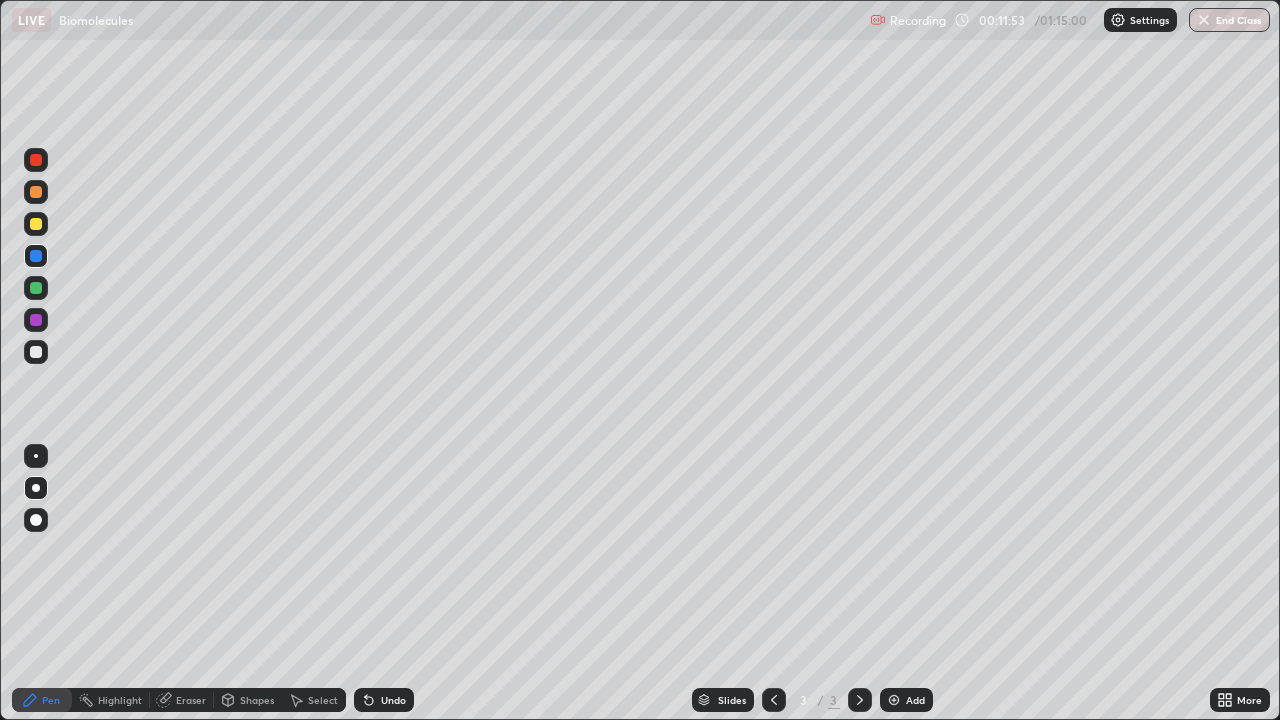 click on "Pen" at bounding box center (51, 700) 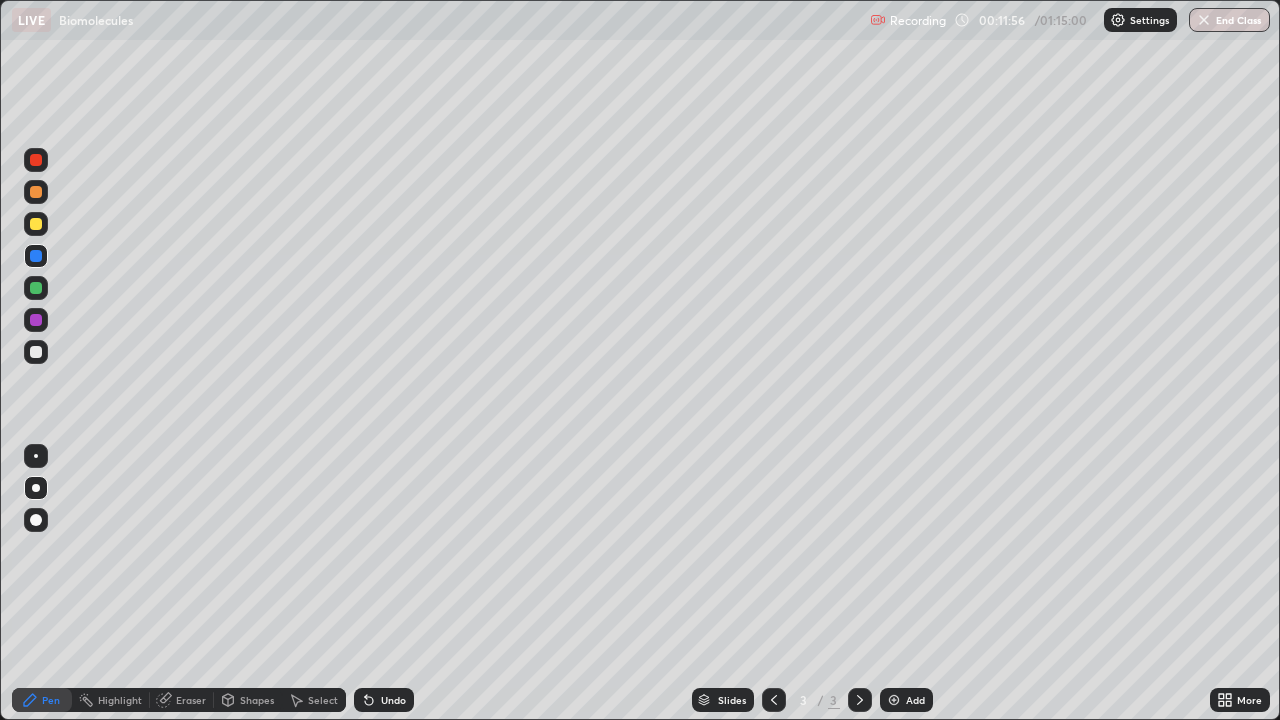 click at bounding box center [36, 192] 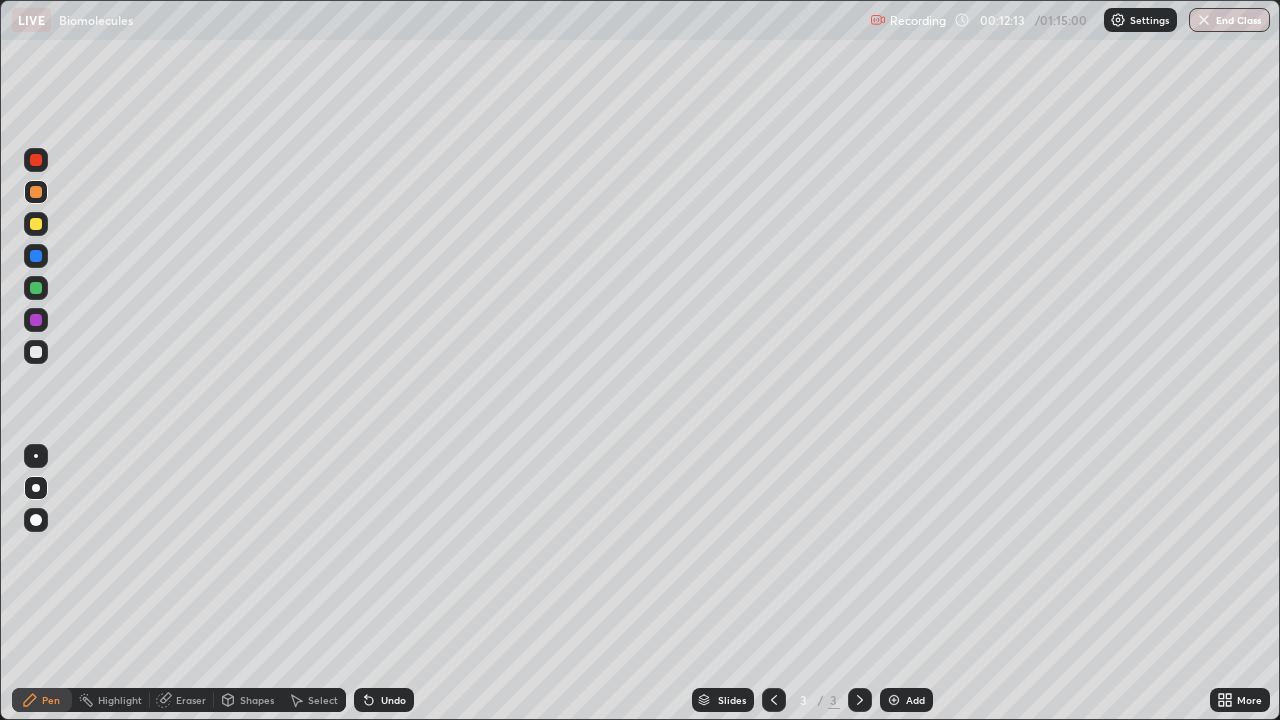 click at bounding box center [36, 256] 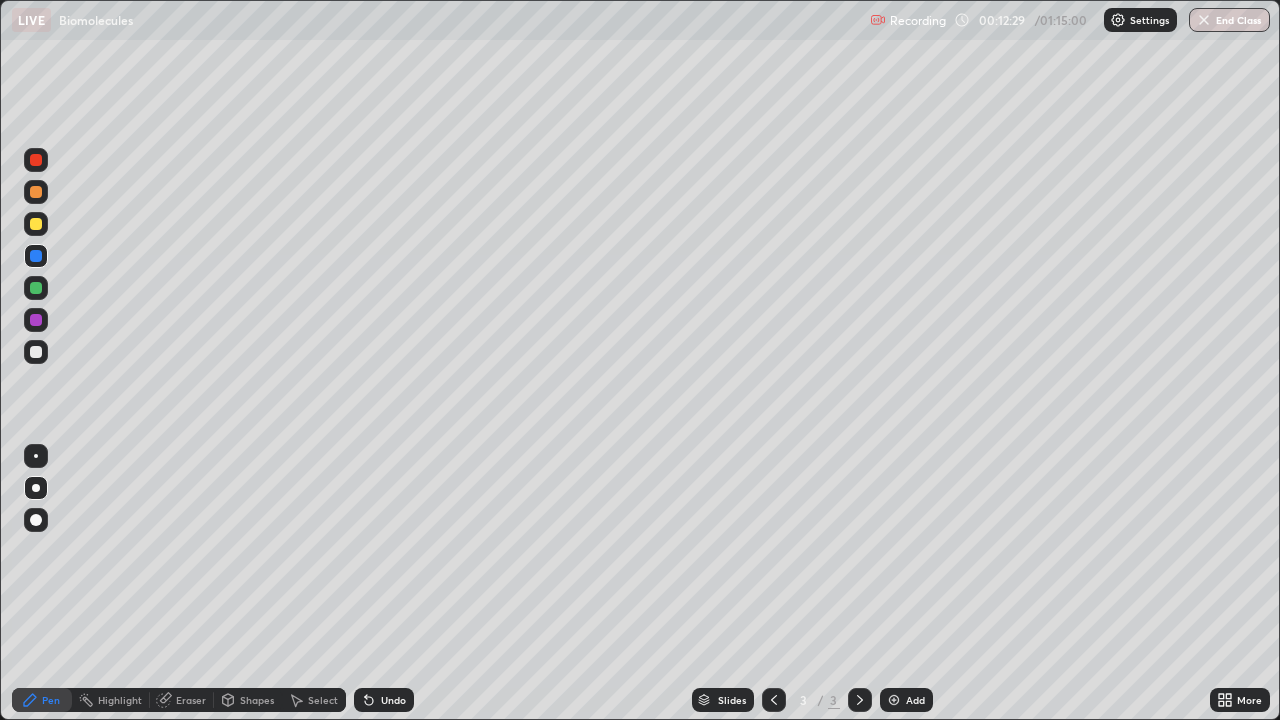 click at bounding box center [36, 192] 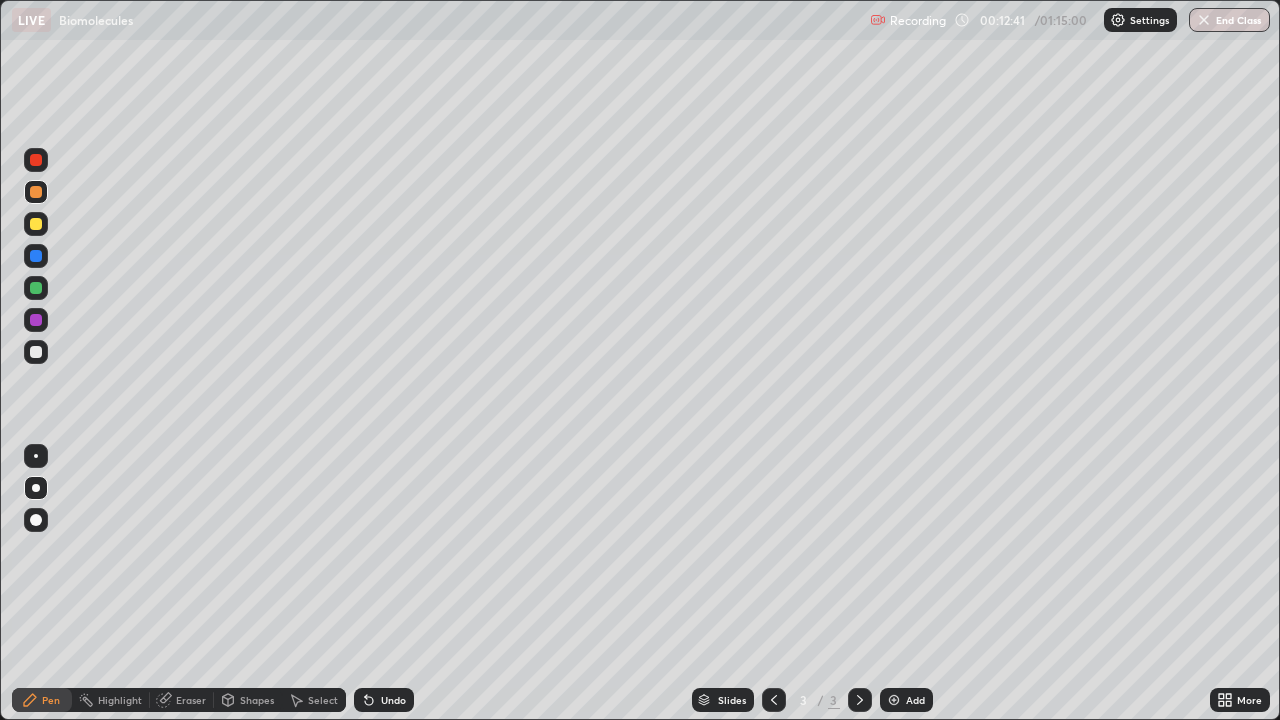click at bounding box center [36, 256] 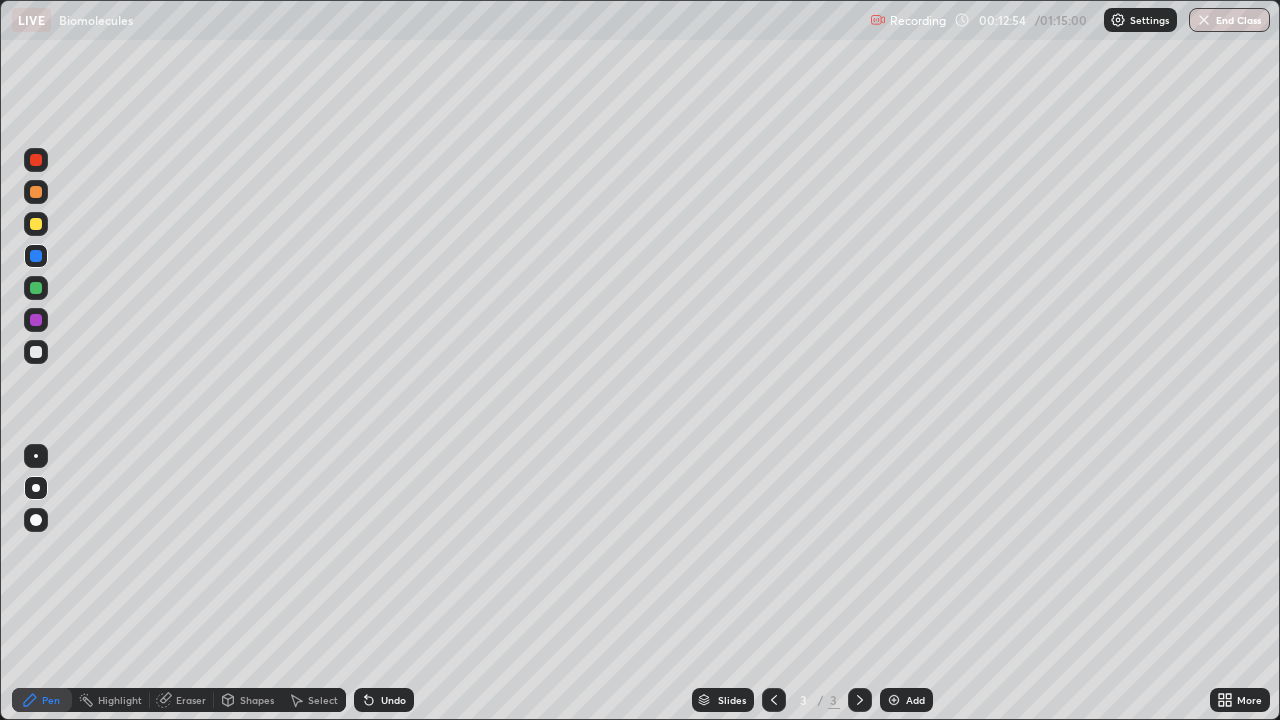 click at bounding box center (36, 192) 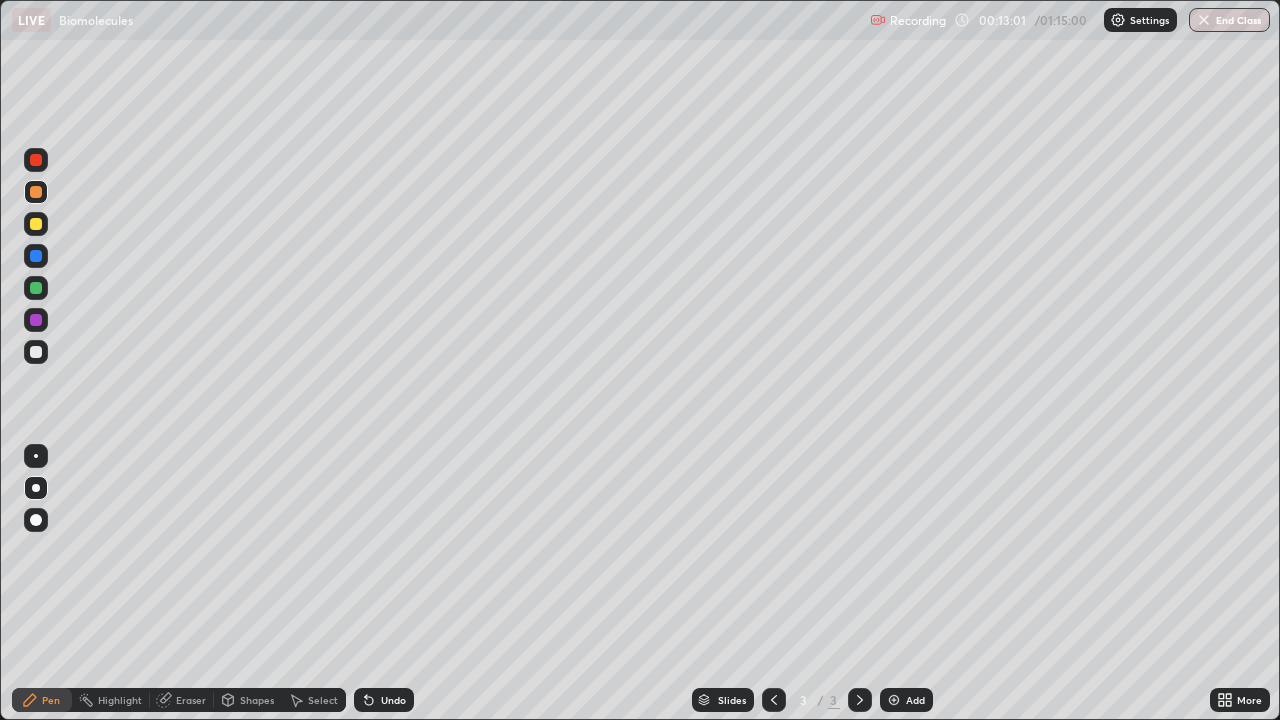 click at bounding box center [36, 256] 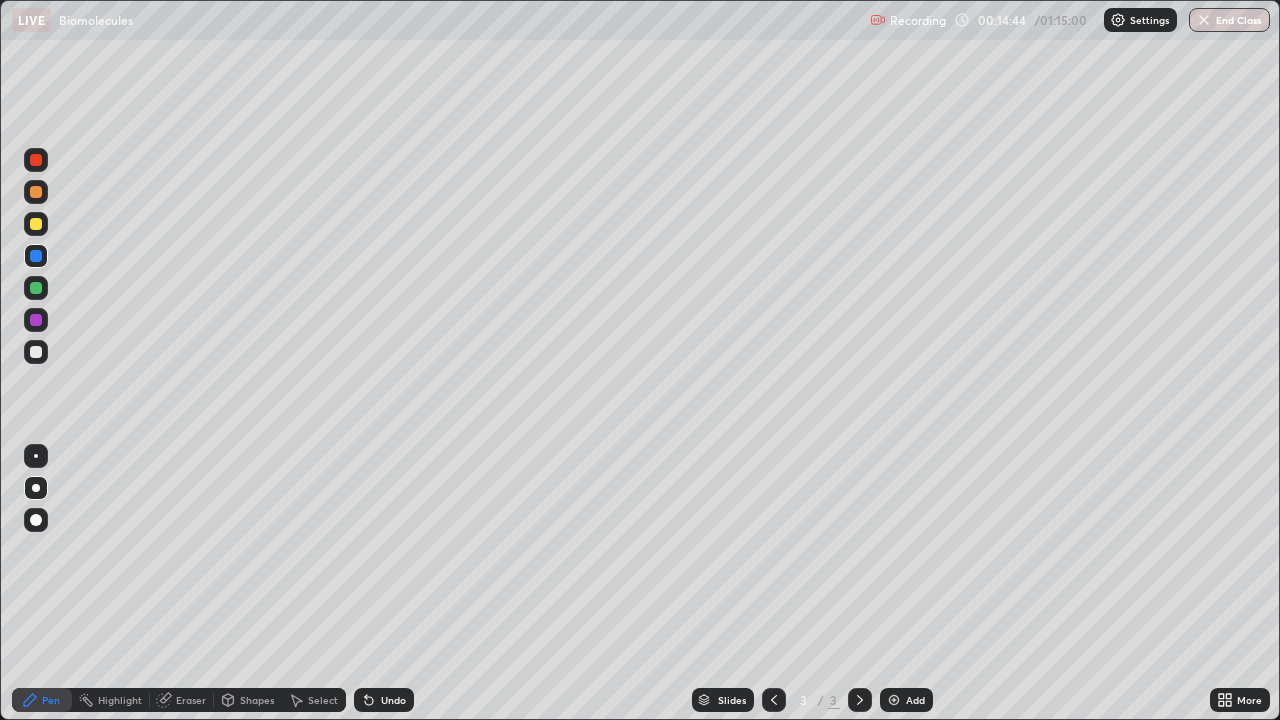 click at bounding box center [36, 192] 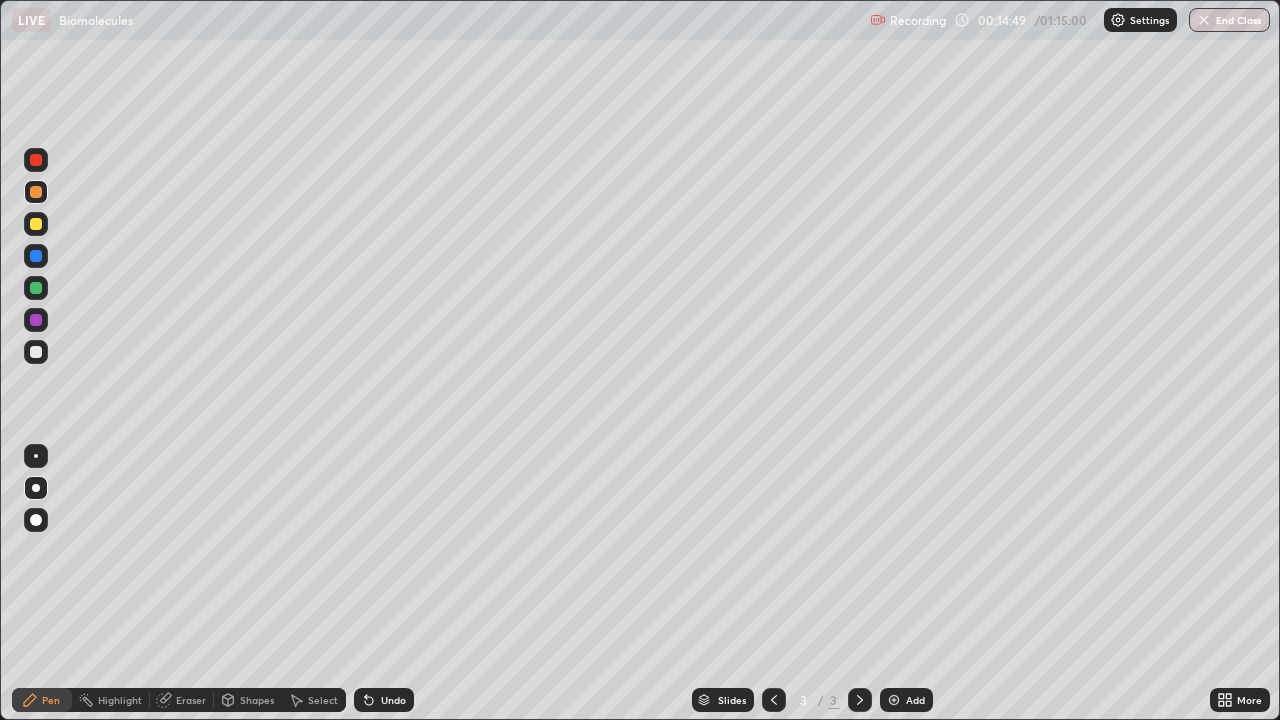 click at bounding box center (36, 224) 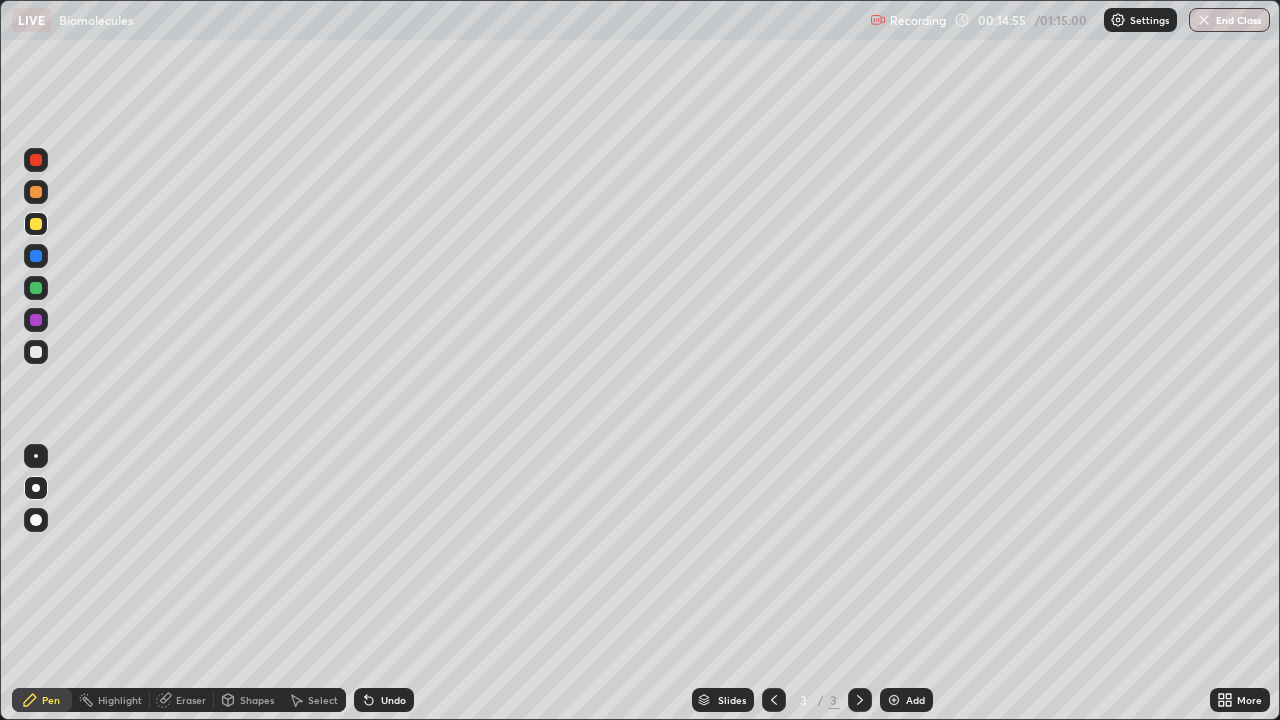 click at bounding box center (36, 256) 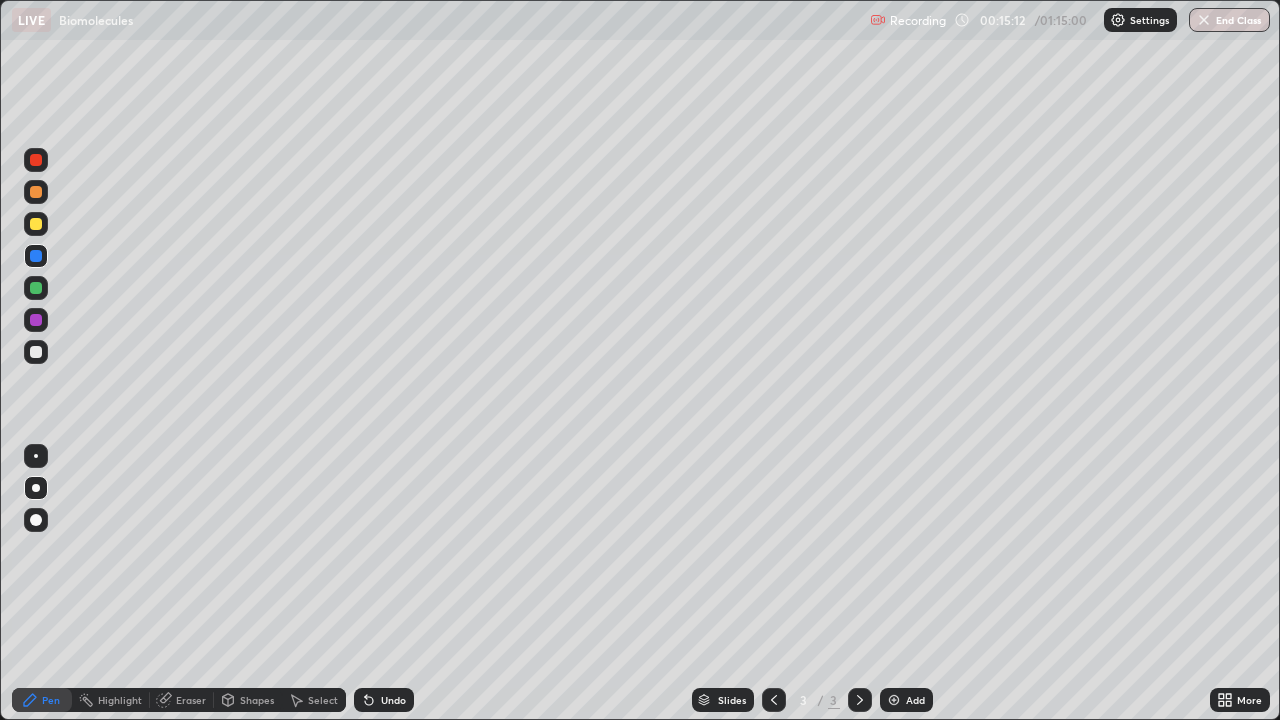 click at bounding box center (36, 192) 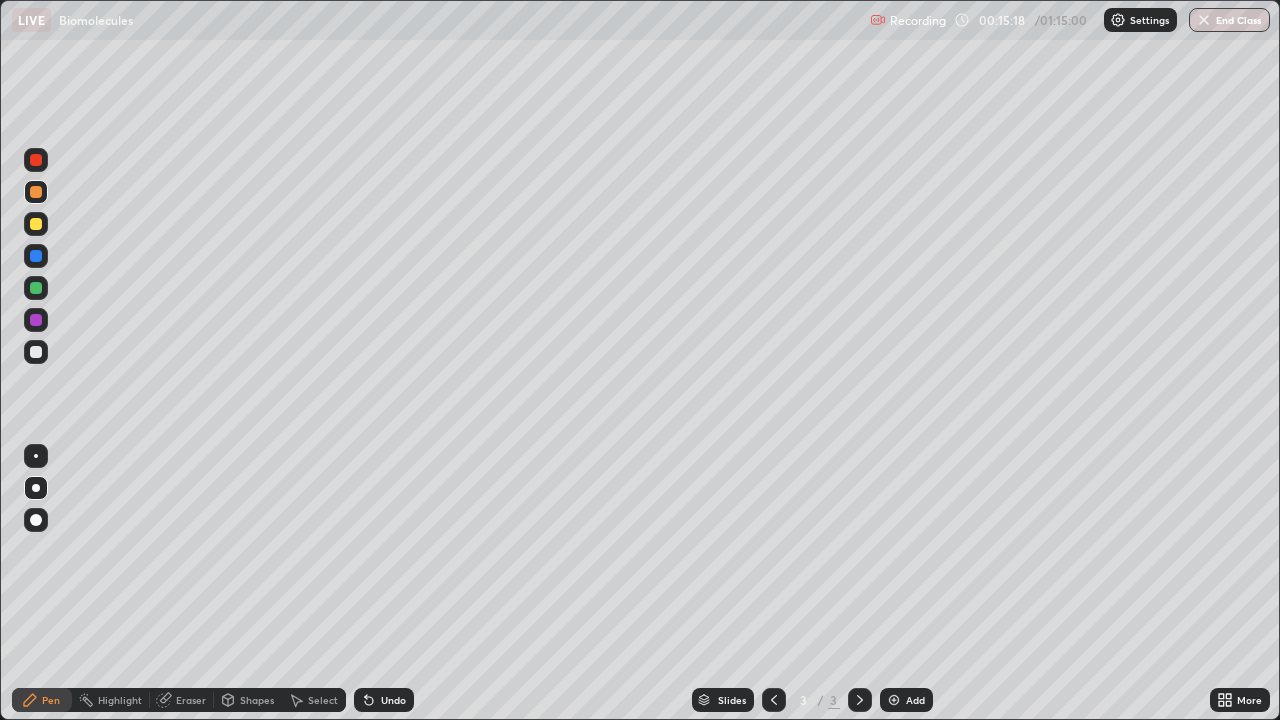 click at bounding box center (36, 224) 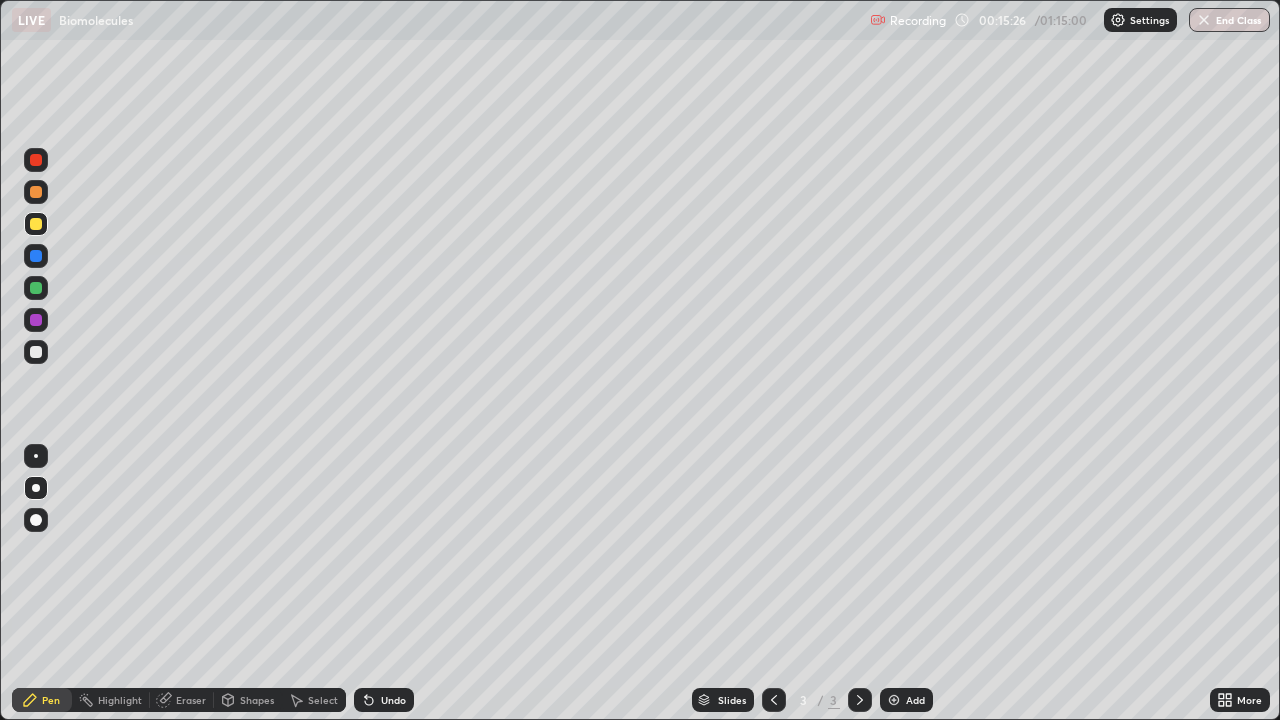 click at bounding box center [36, 256] 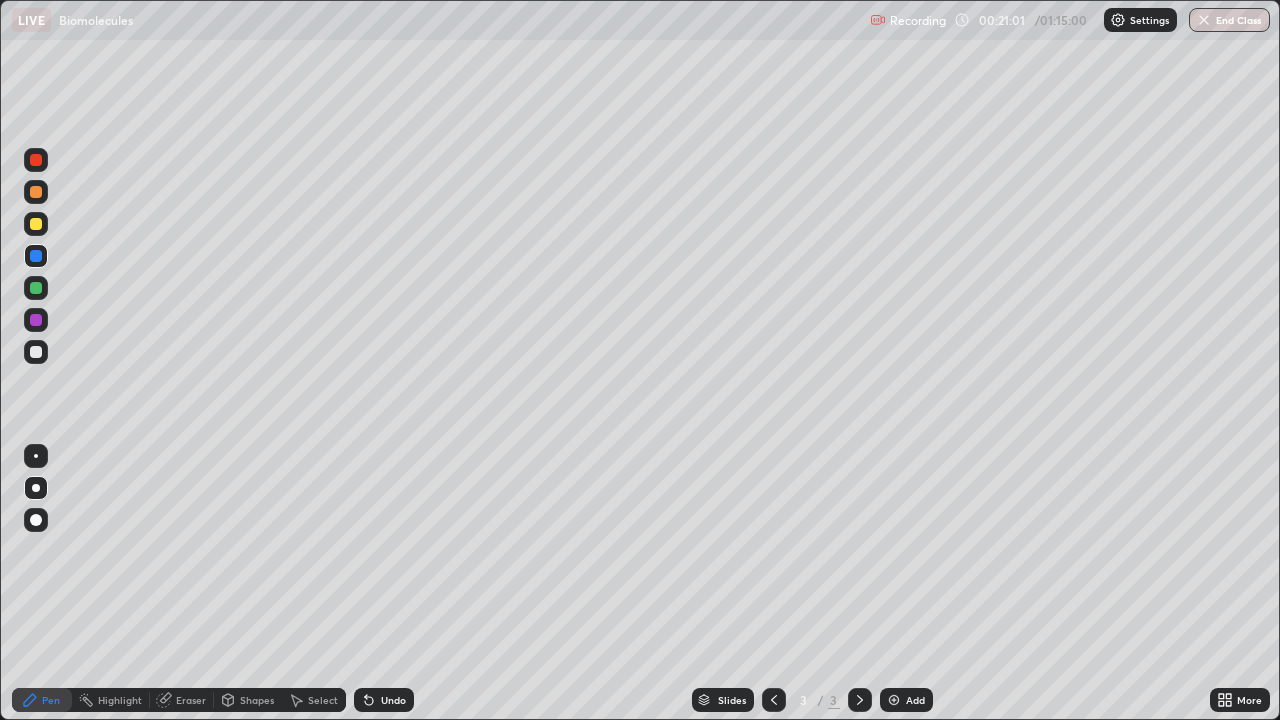 click on "Add" at bounding box center (906, 700) 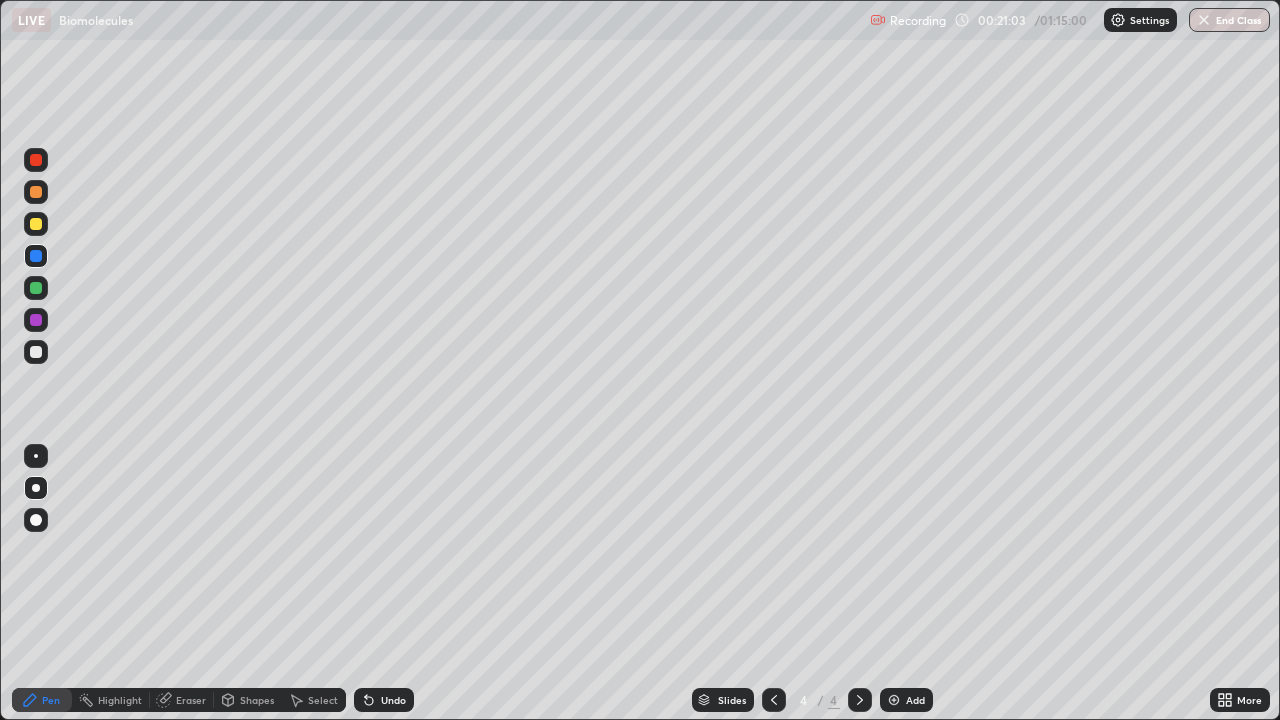 click at bounding box center [36, 224] 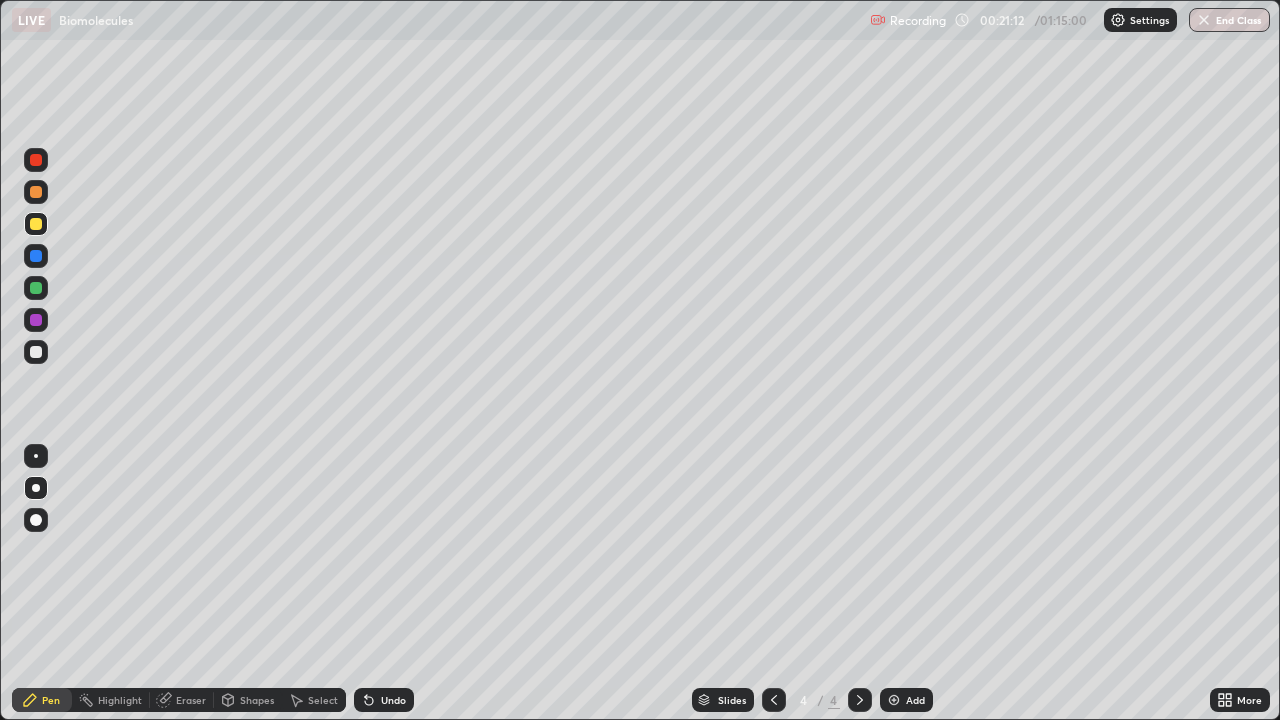 click at bounding box center [36, 352] 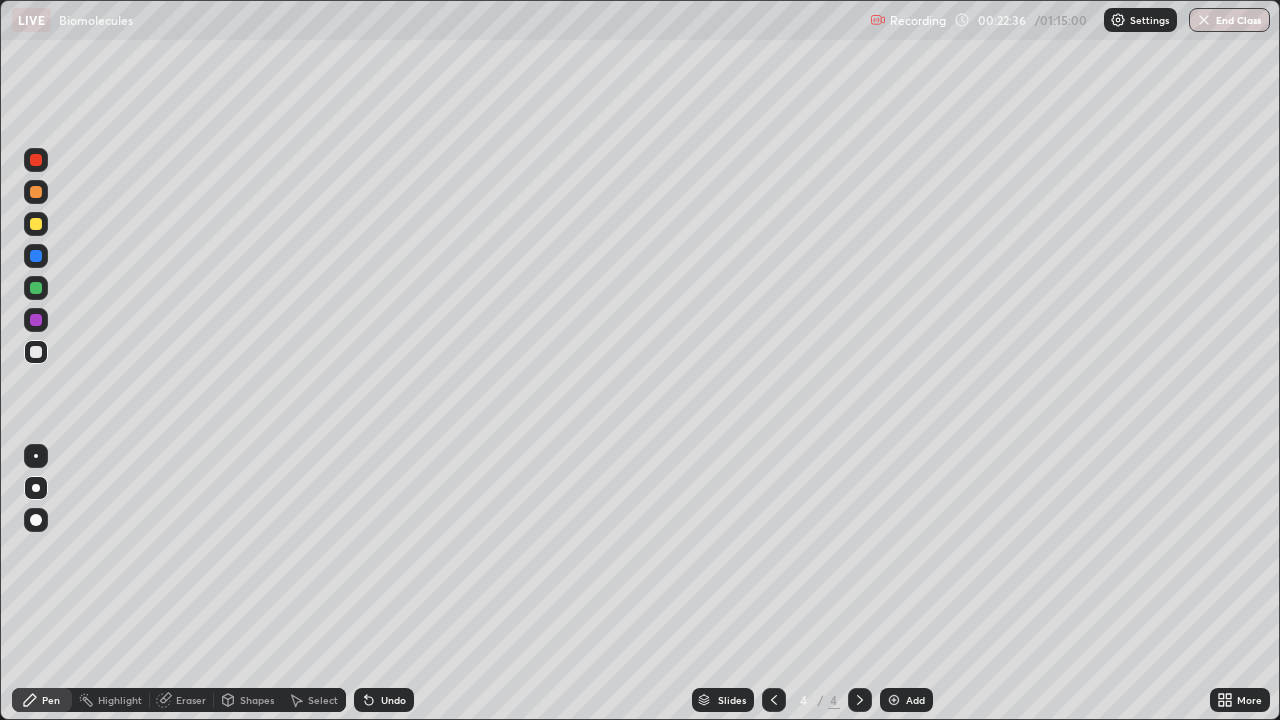 click at bounding box center [36, 288] 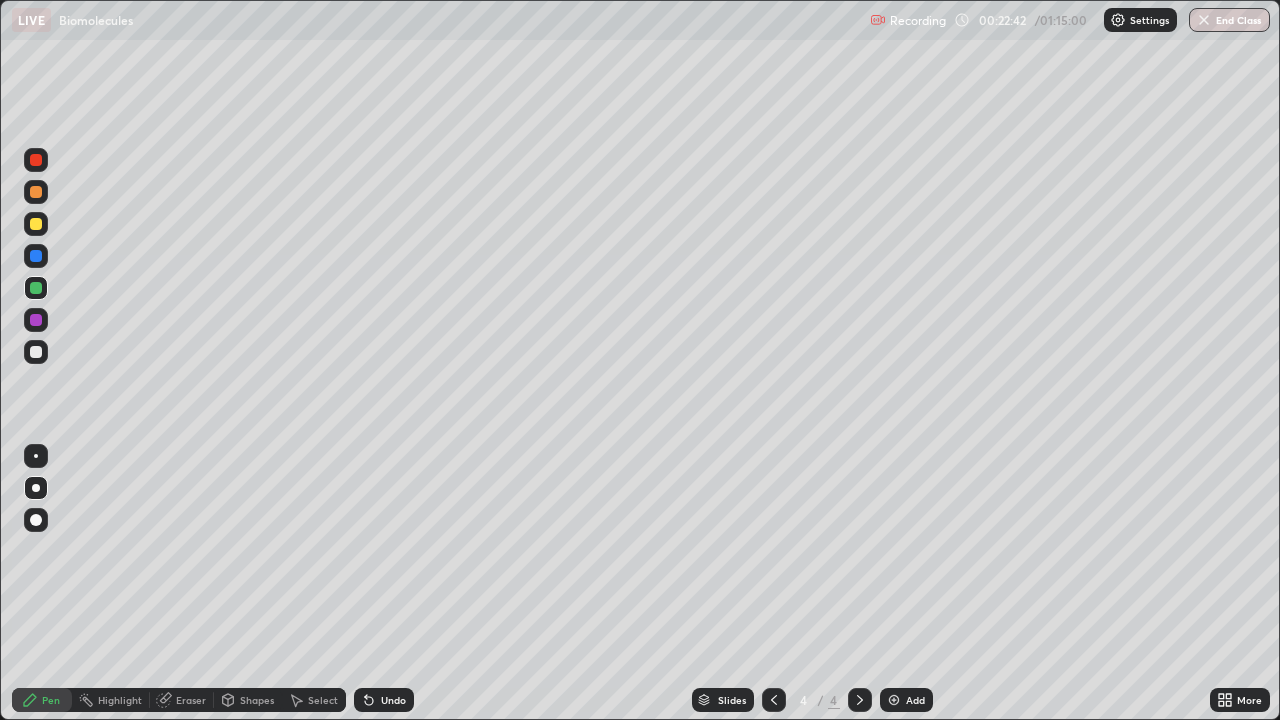 click at bounding box center [36, 224] 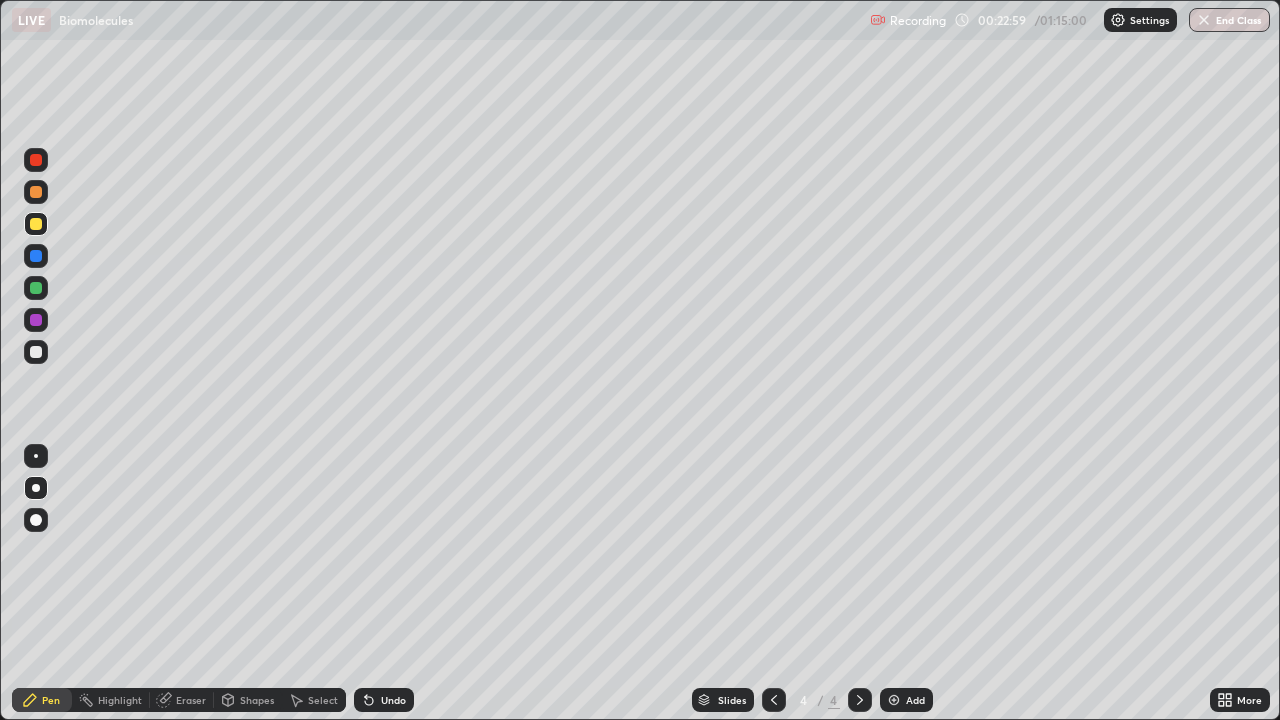click at bounding box center (36, 352) 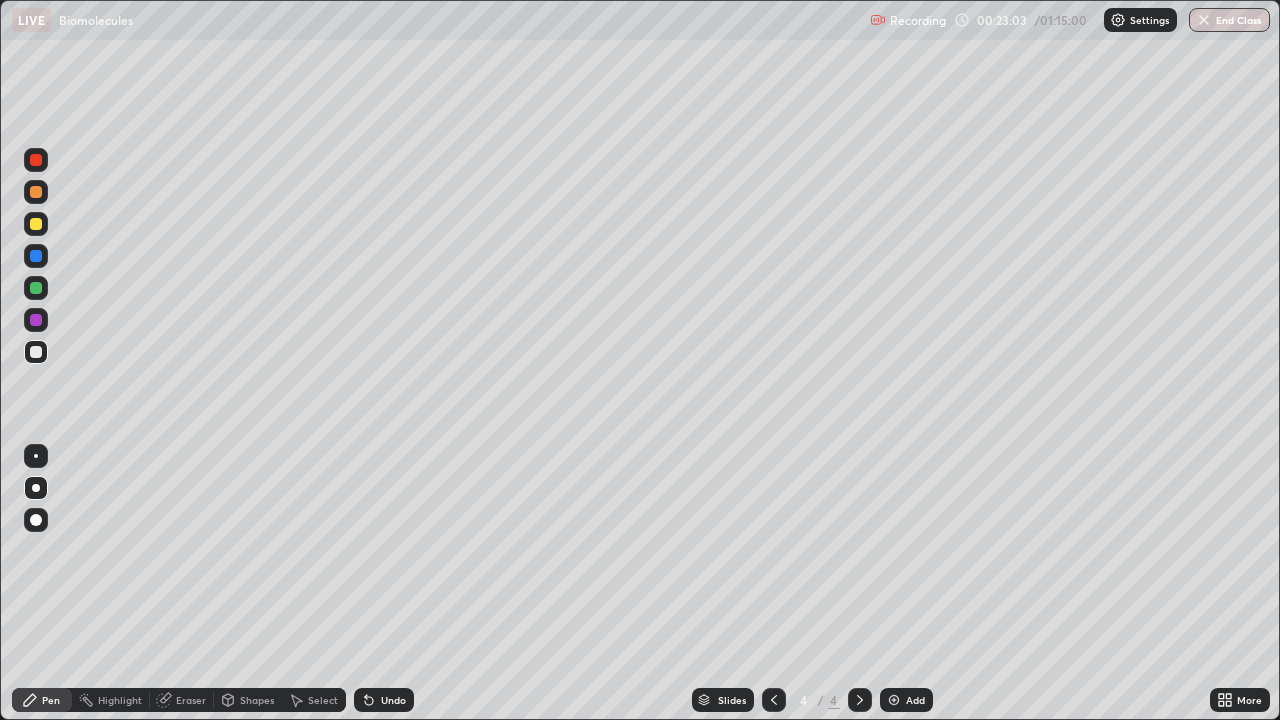 click at bounding box center (36, 256) 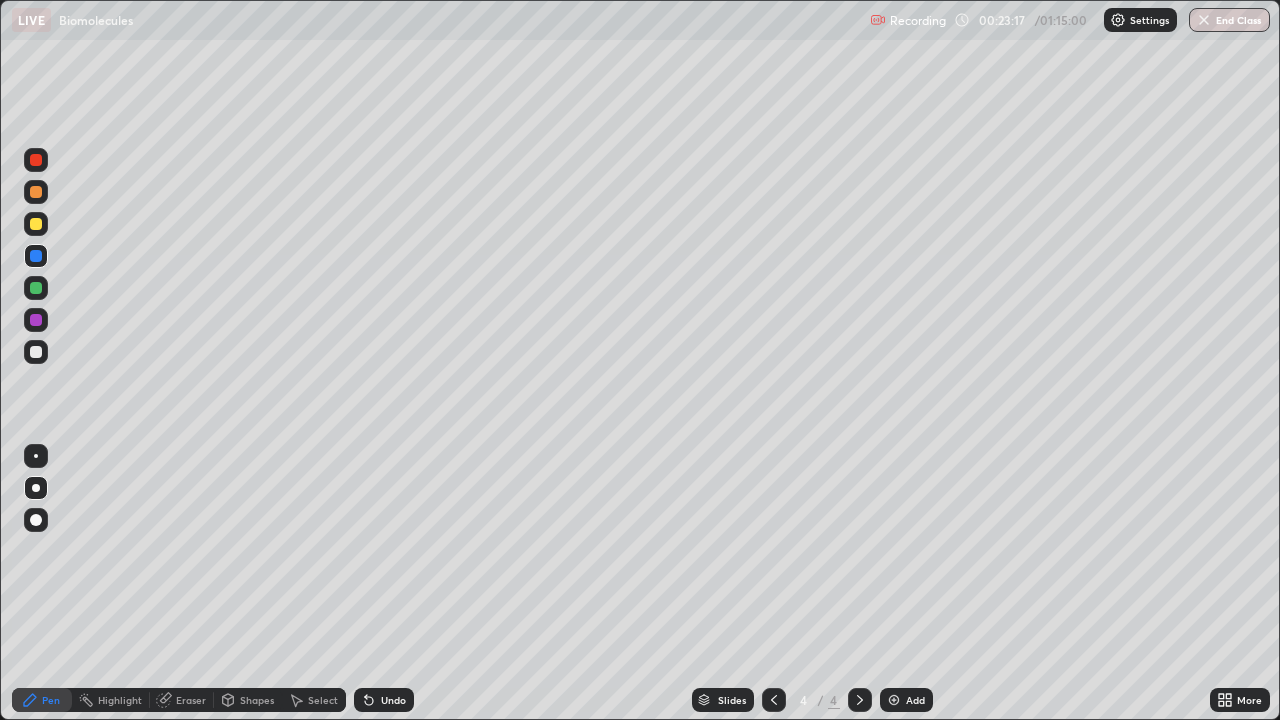 click at bounding box center (36, 352) 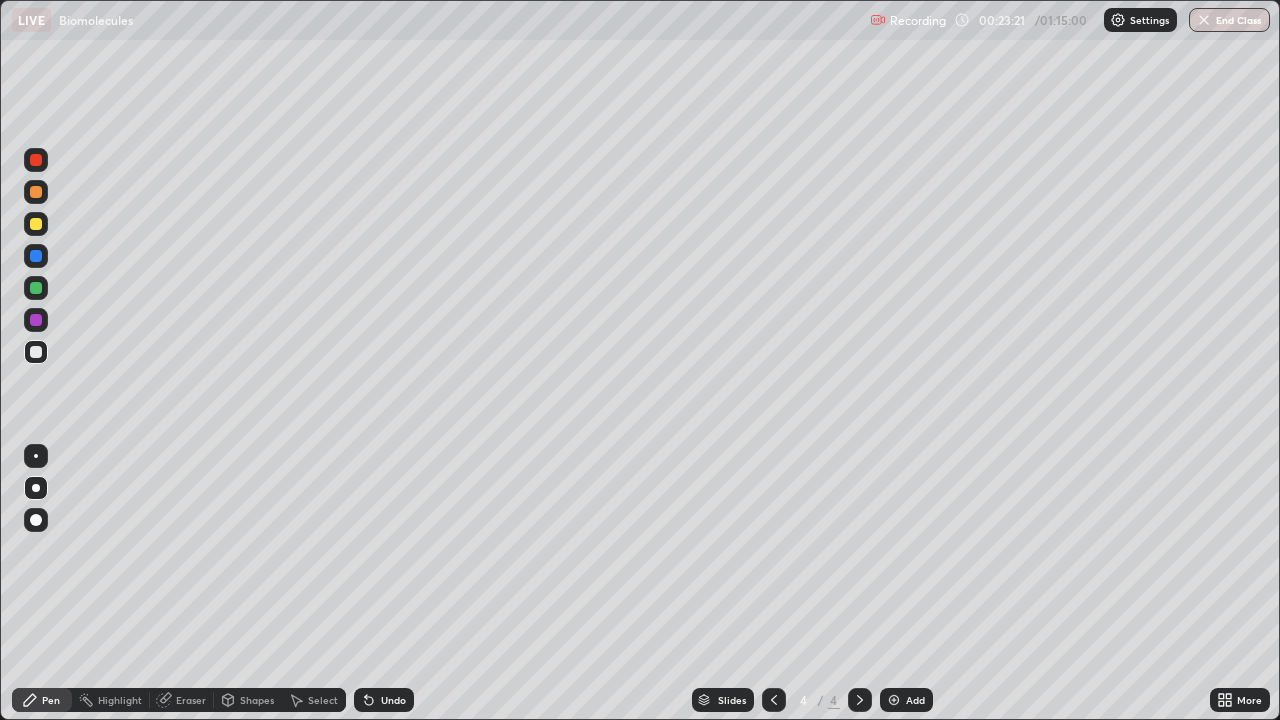 click at bounding box center (36, 288) 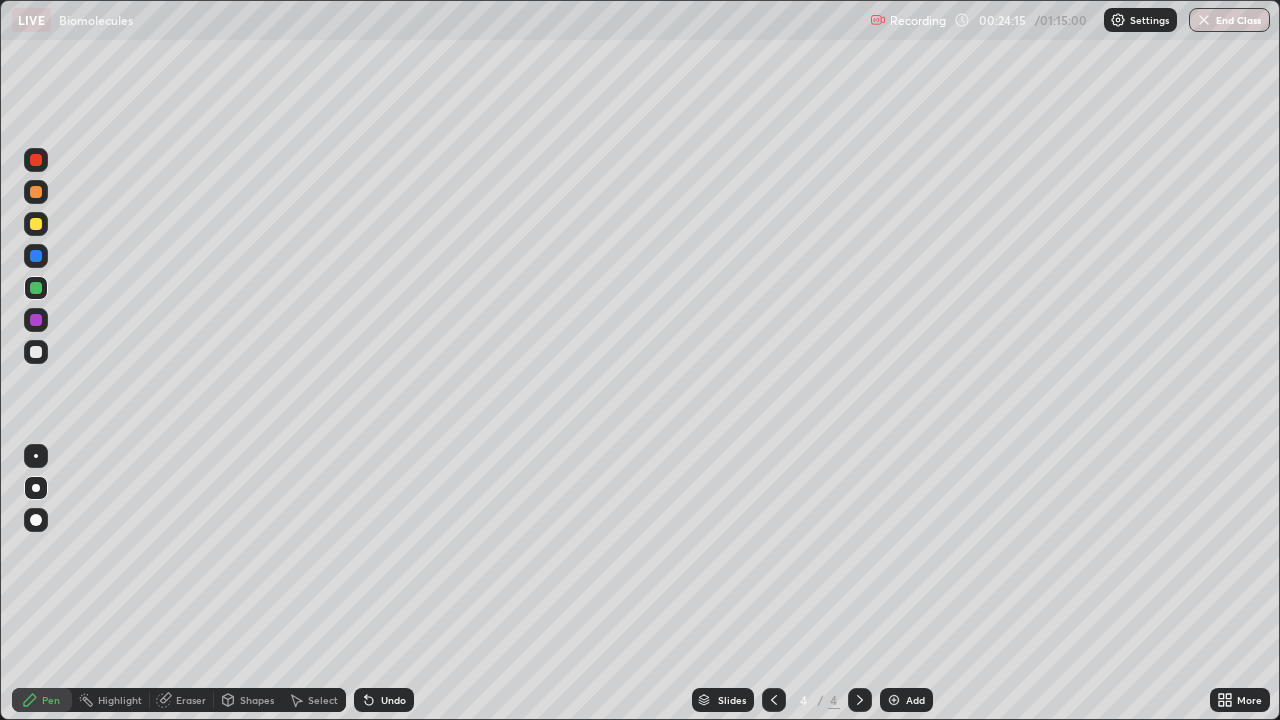 click at bounding box center (36, 352) 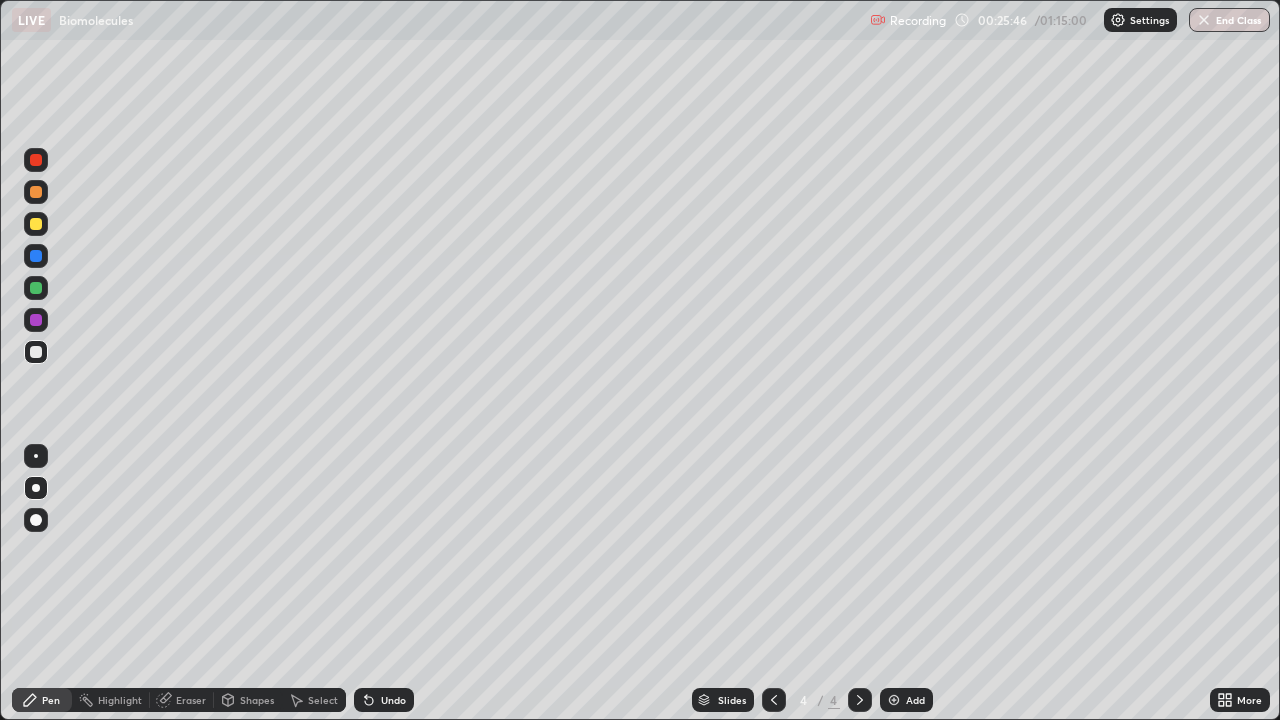 click at bounding box center [36, 224] 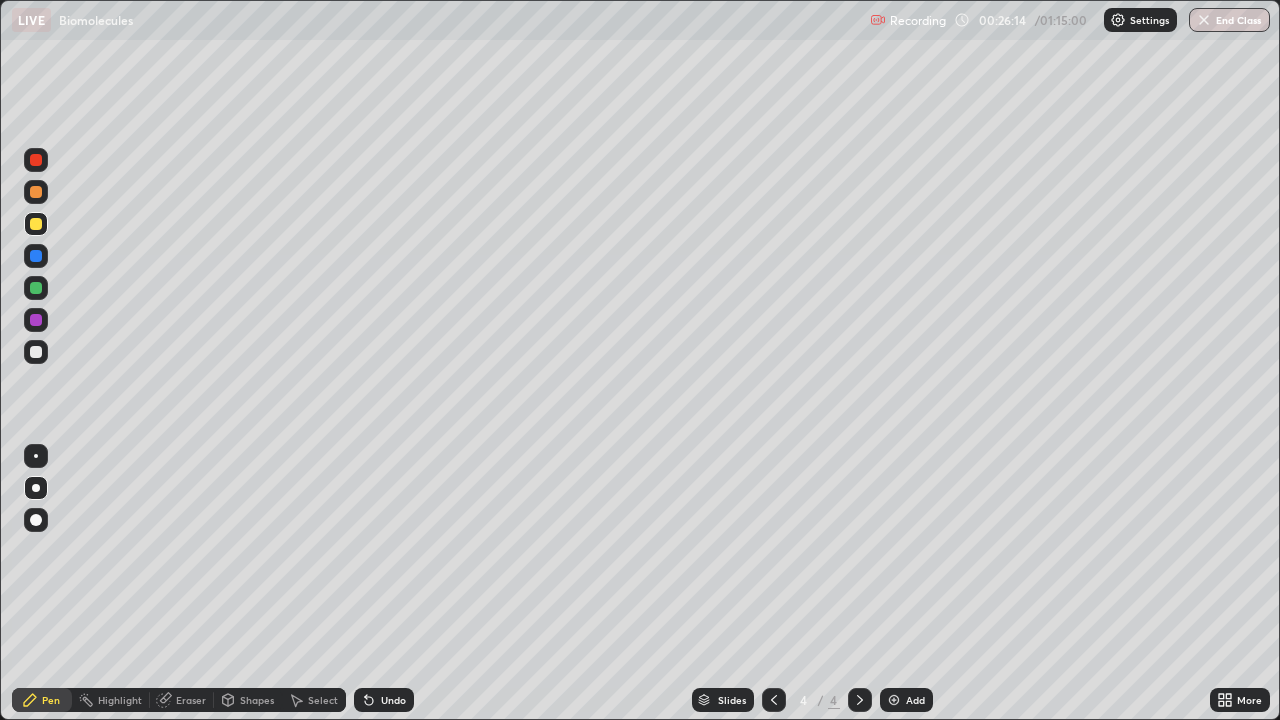 click at bounding box center (36, 288) 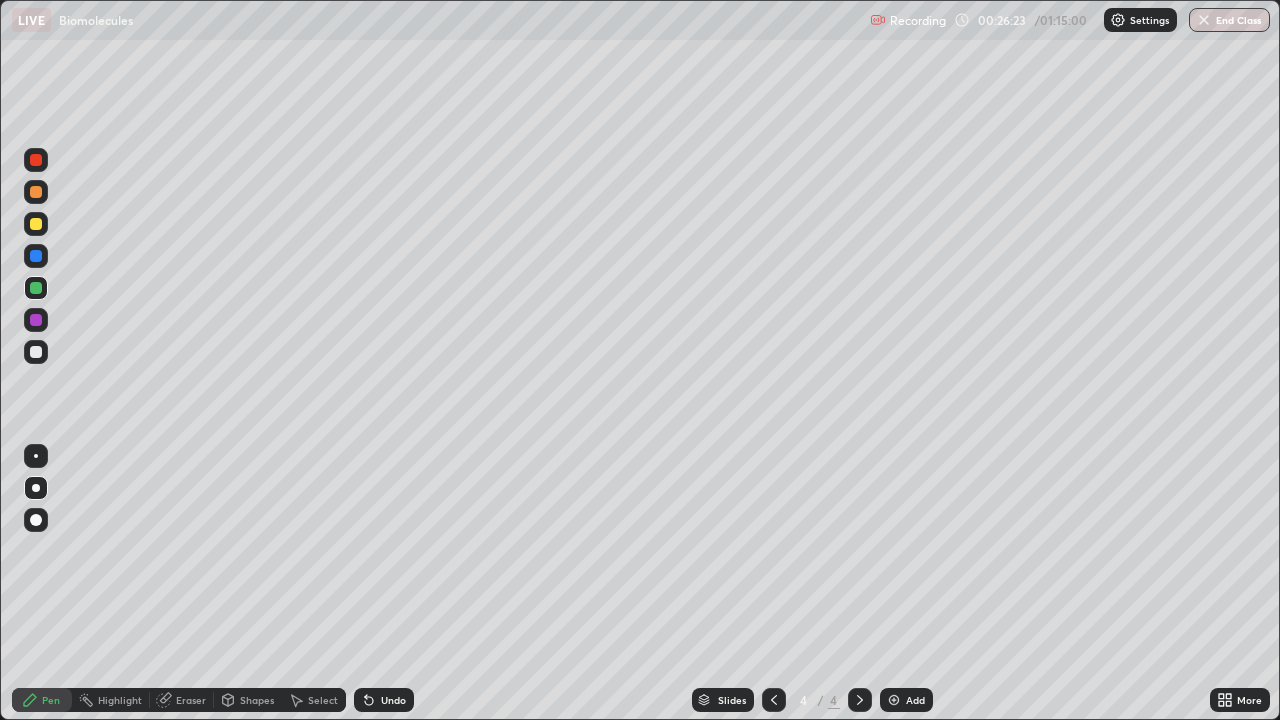 click at bounding box center (894, 700) 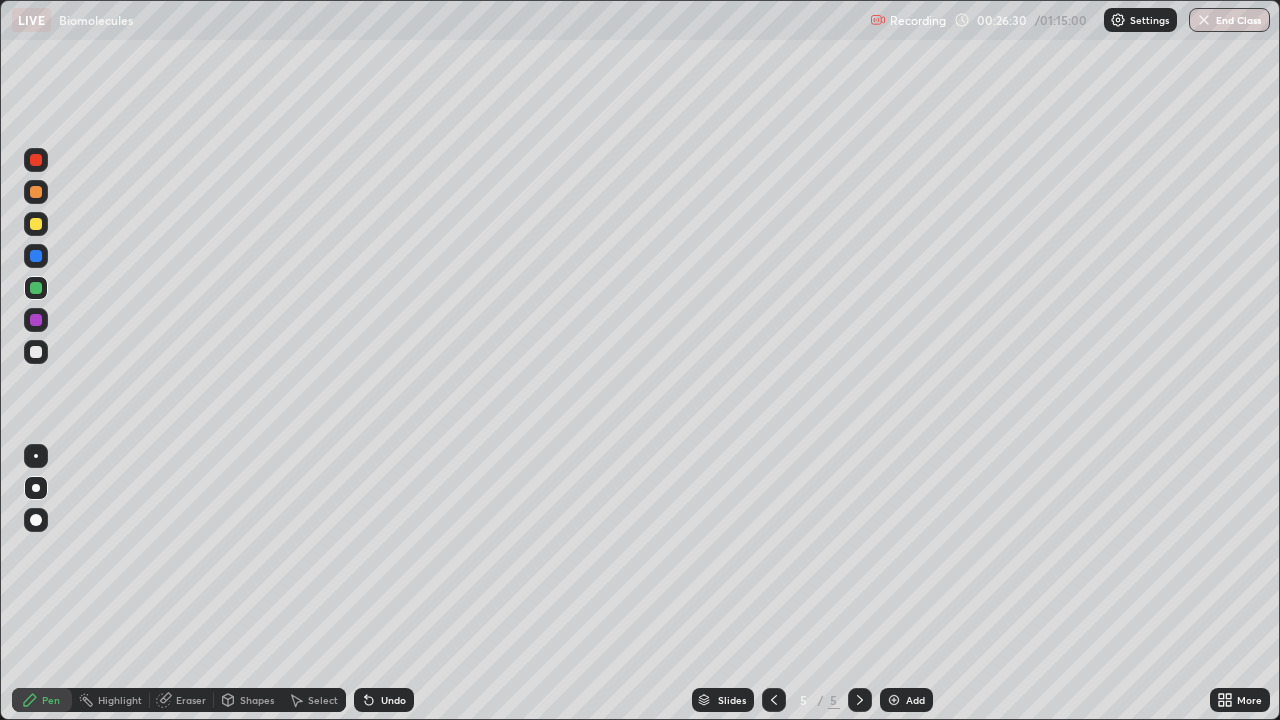click at bounding box center [36, 224] 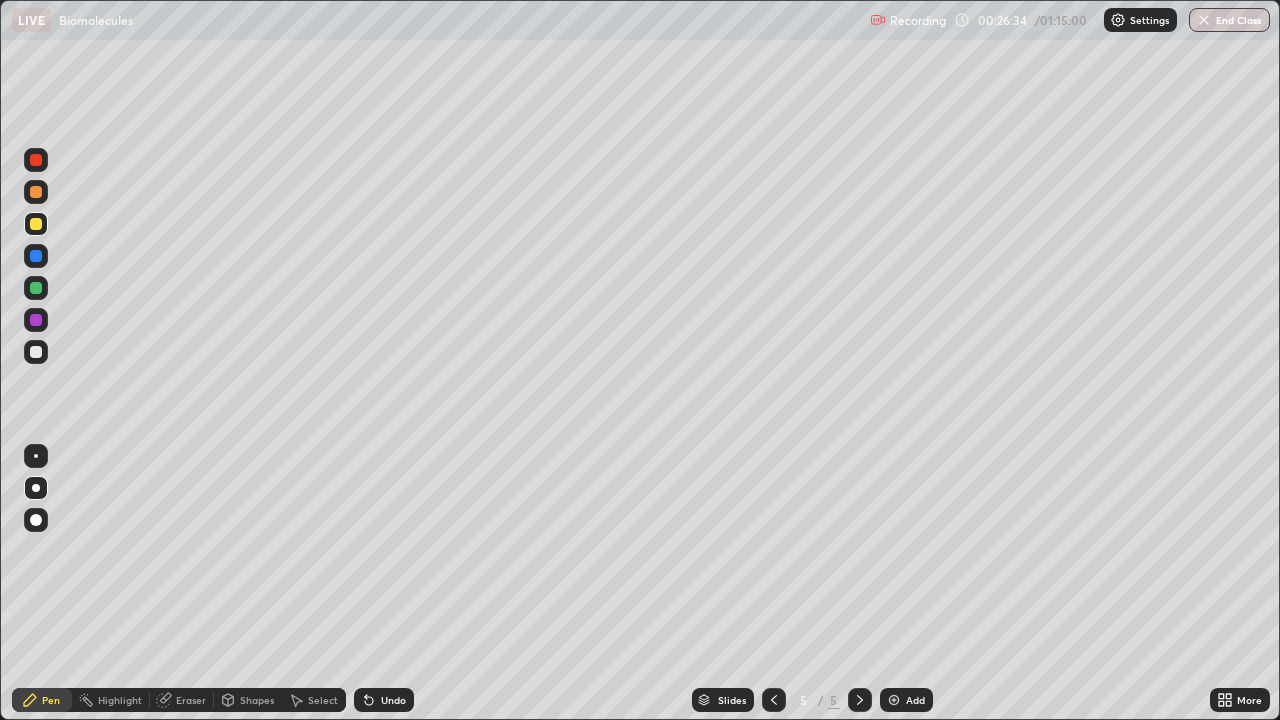 click at bounding box center (36, 352) 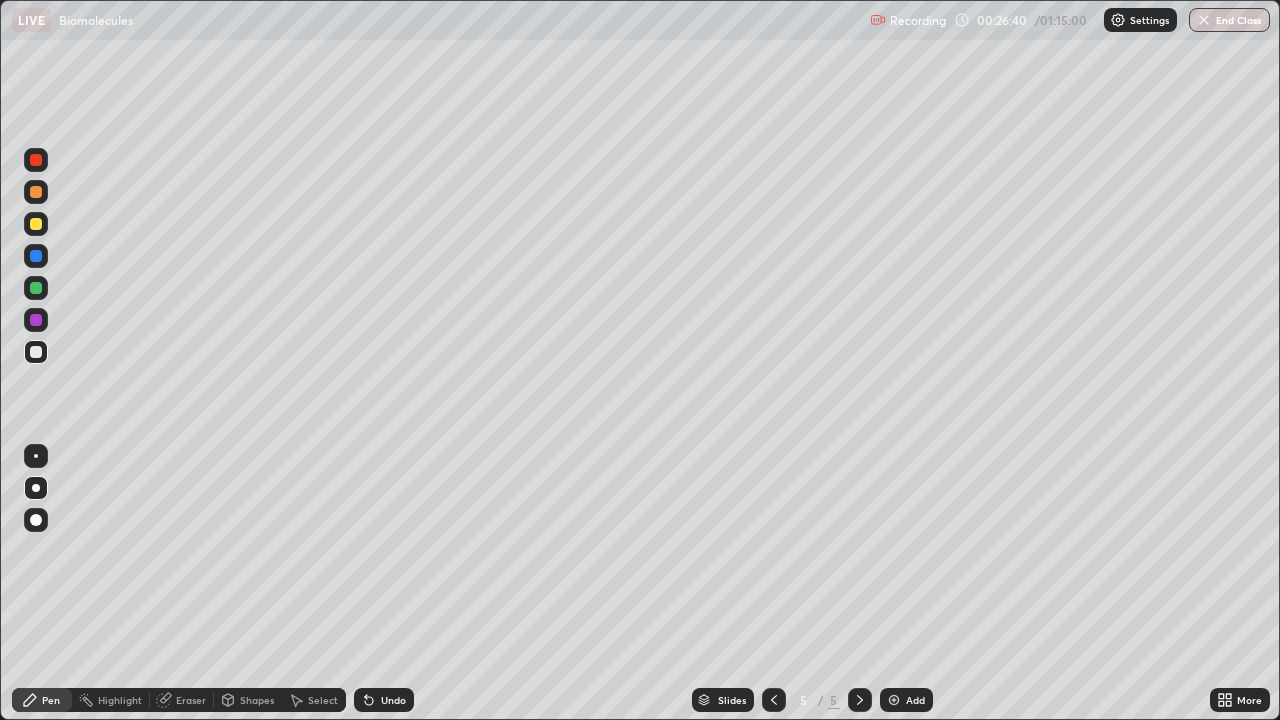 click at bounding box center (36, 288) 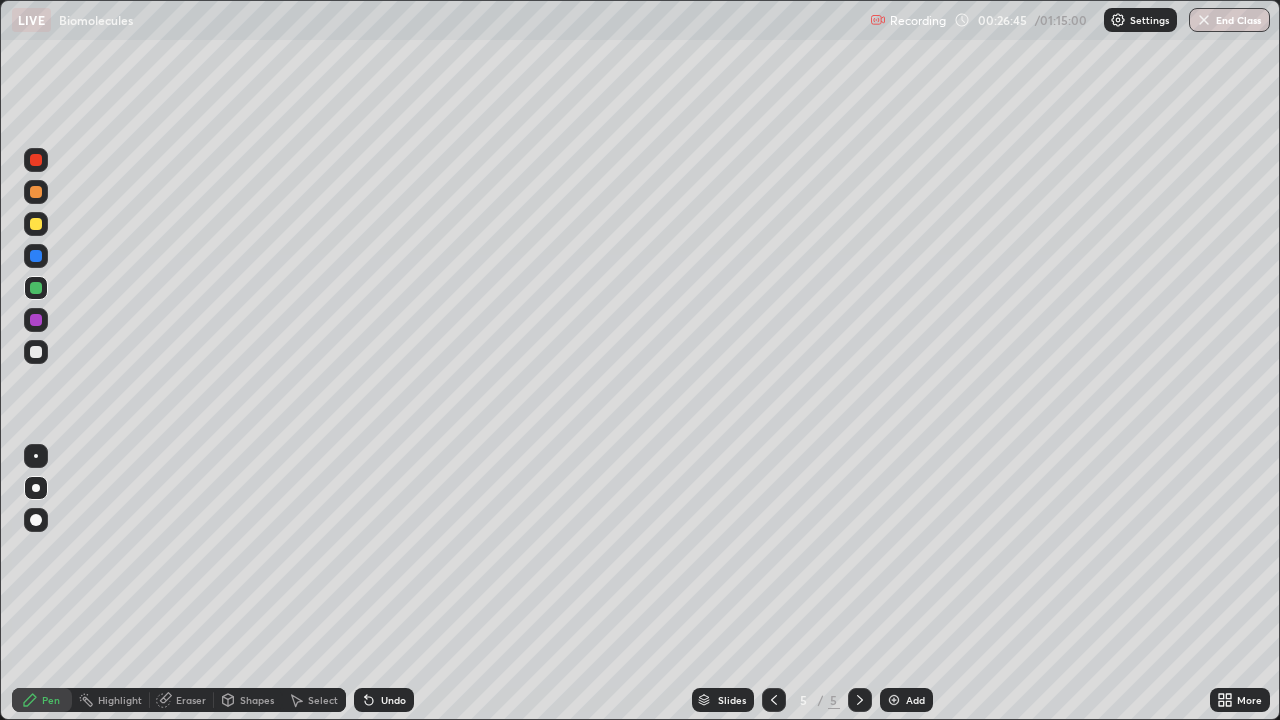 click at bounding box center (36, 352) 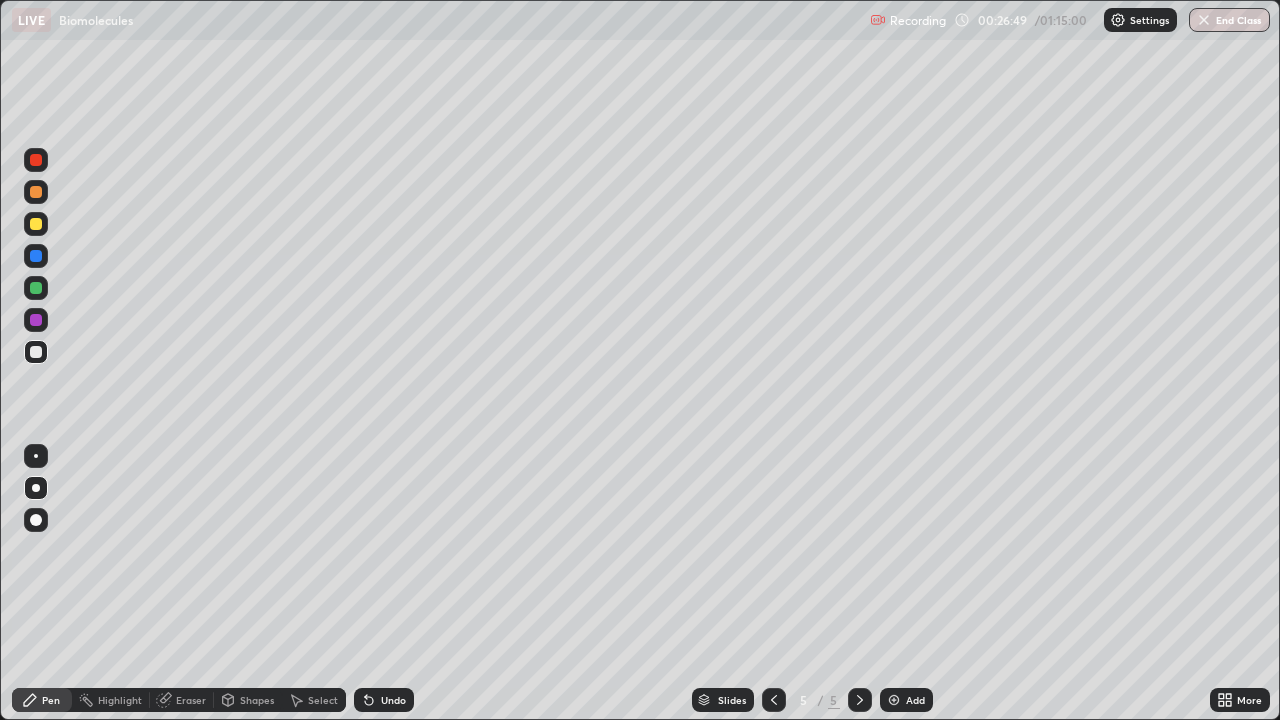 click at bounding box center [36, 288] 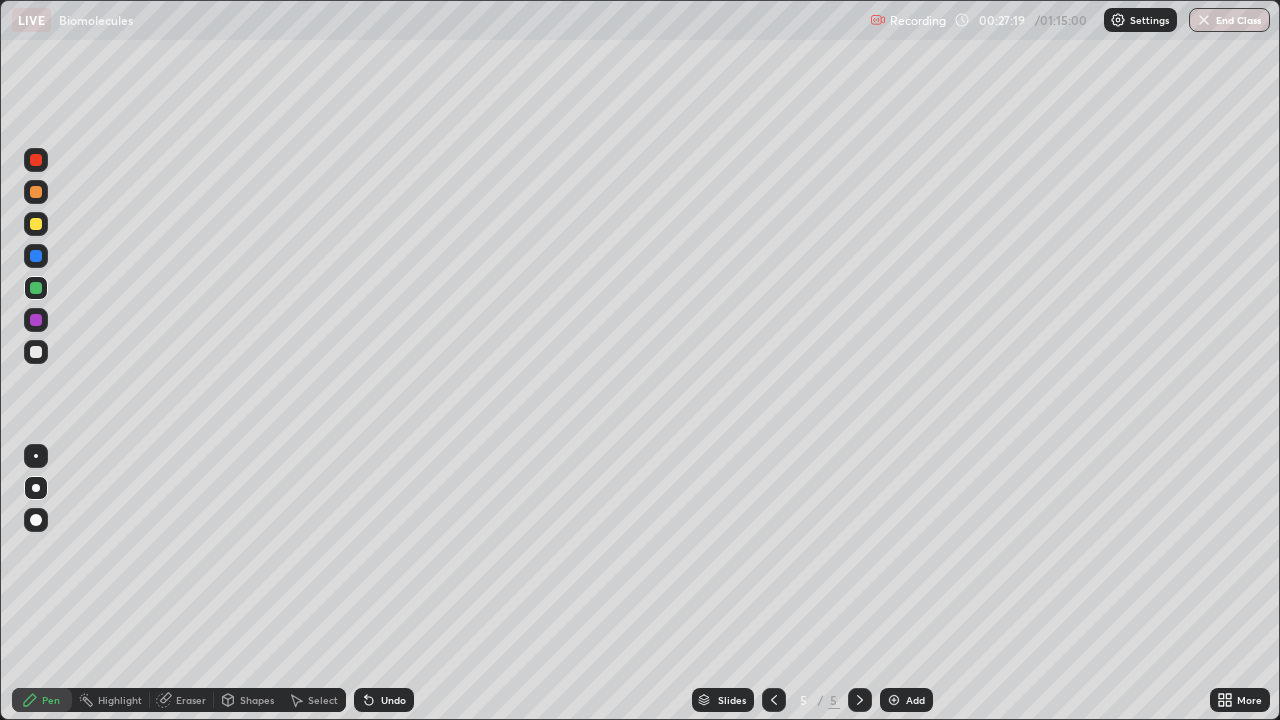 click at bounding box center [36, 224] 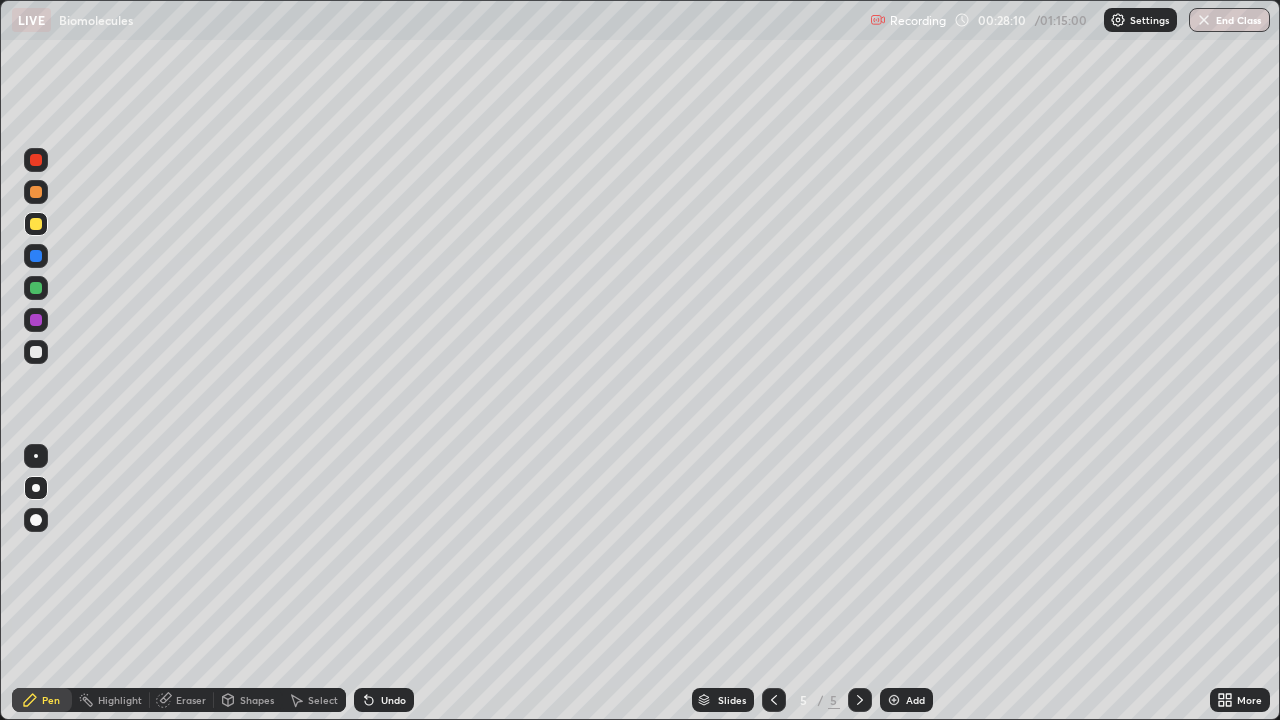 click at bounding box center [36, 352] 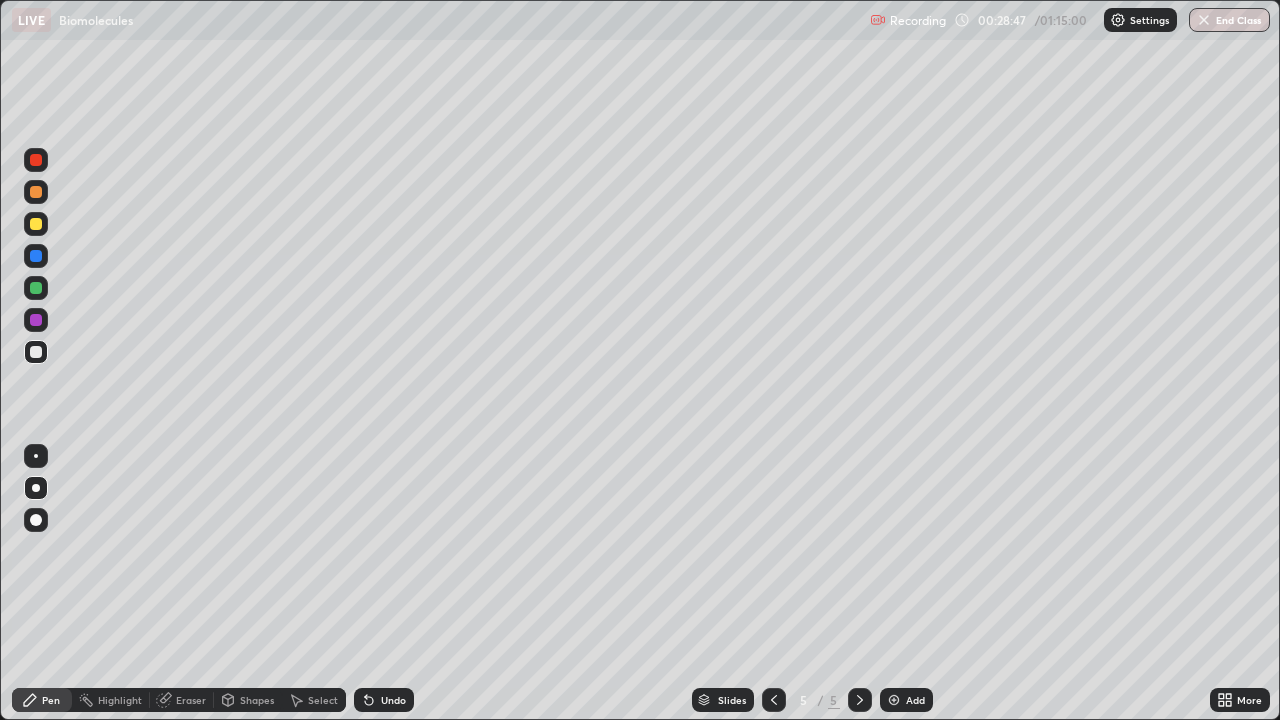 click at bounding box center (36, 224) 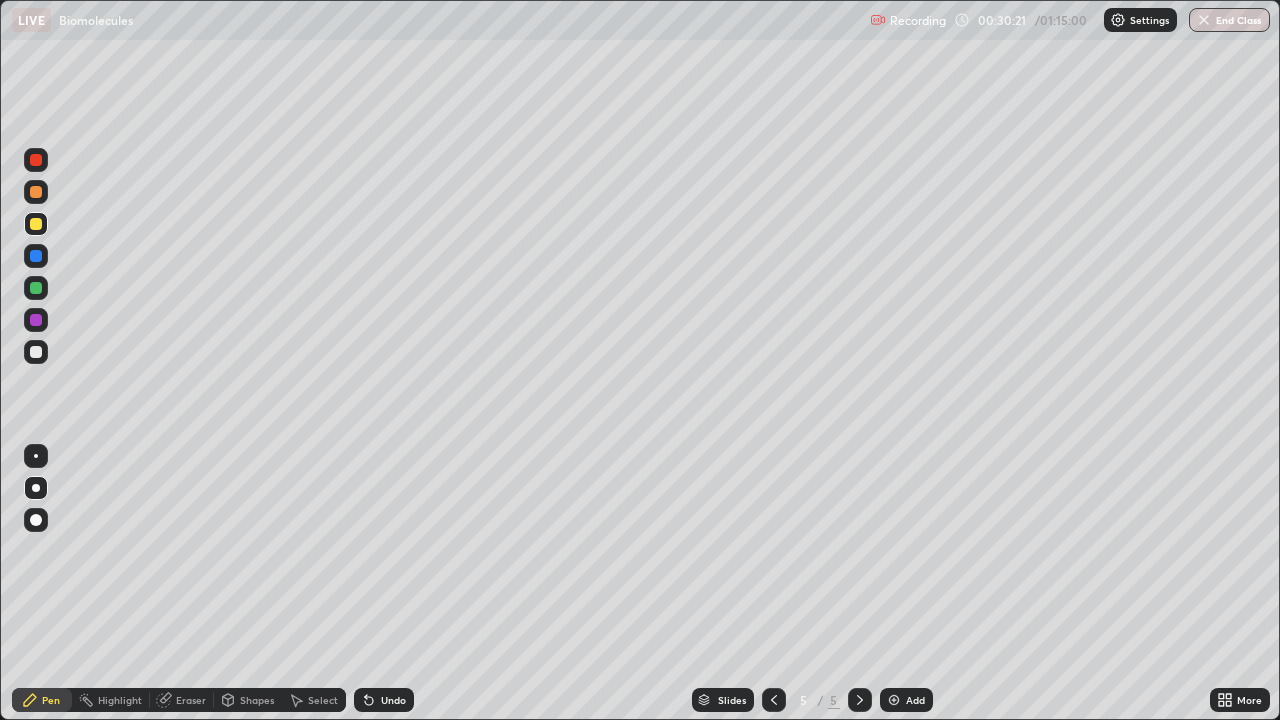 click at bounding box center (894, 700) 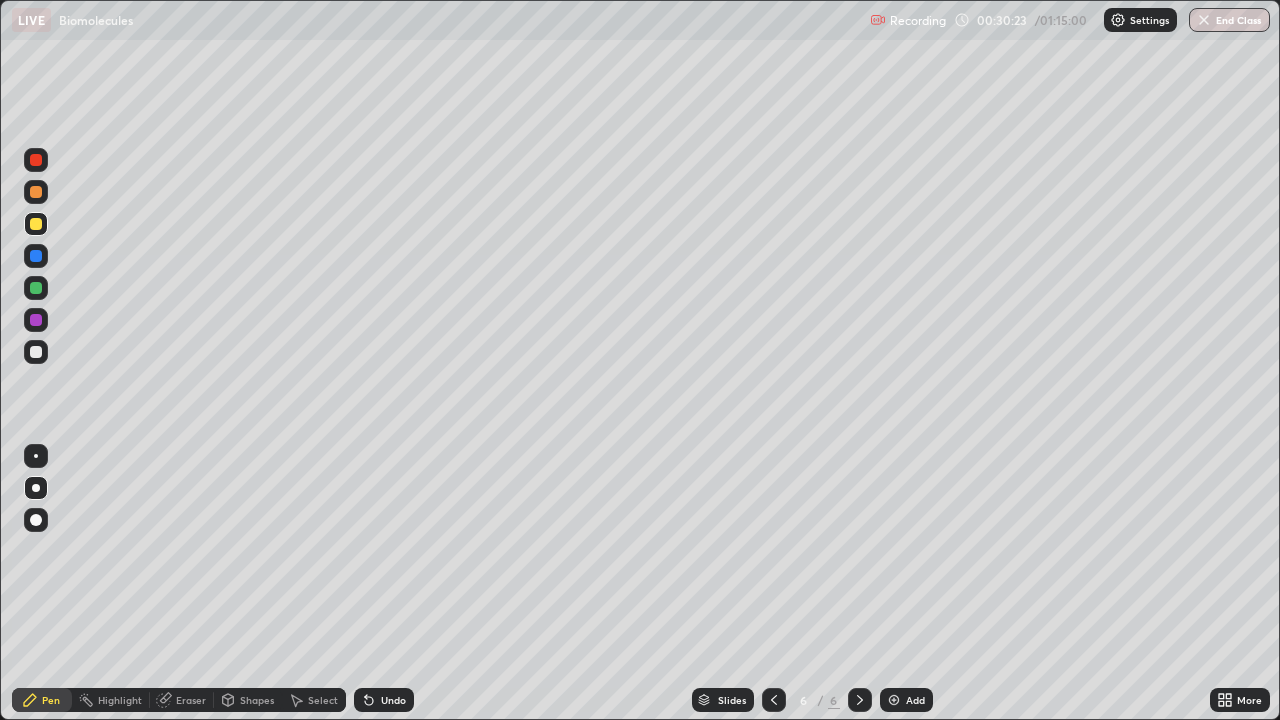 click at bounding box center (36, 352) 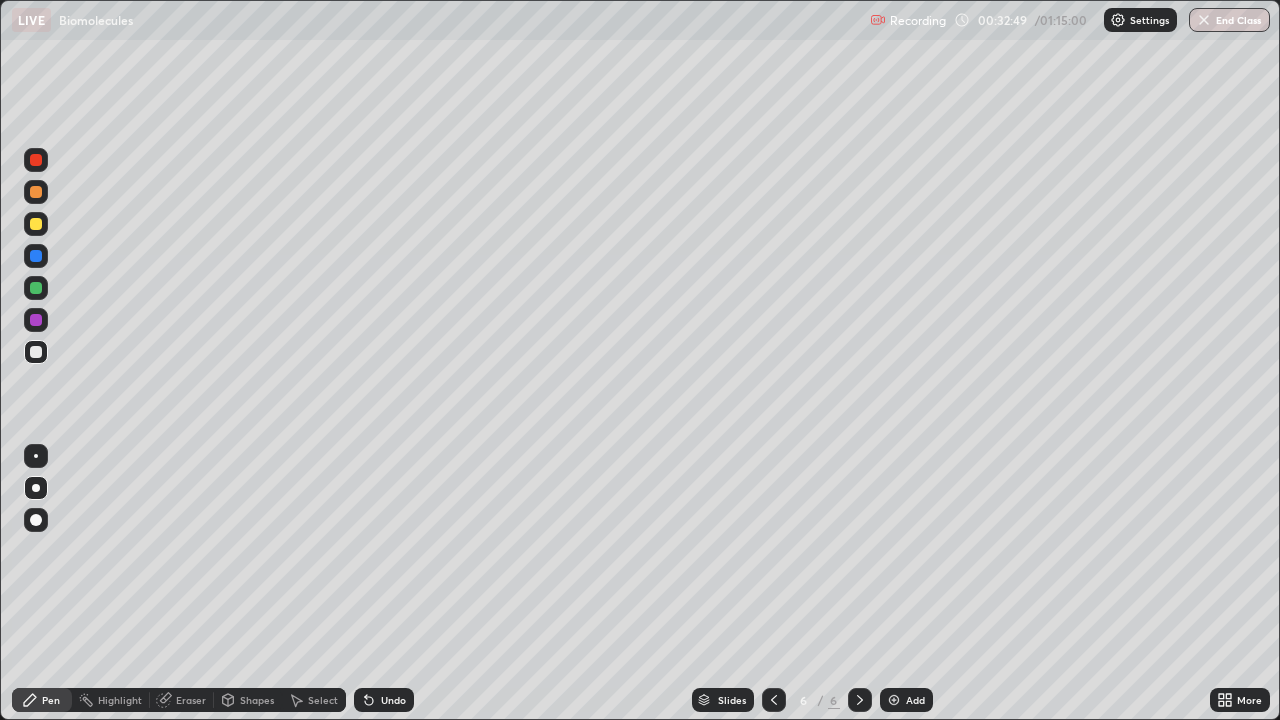 click 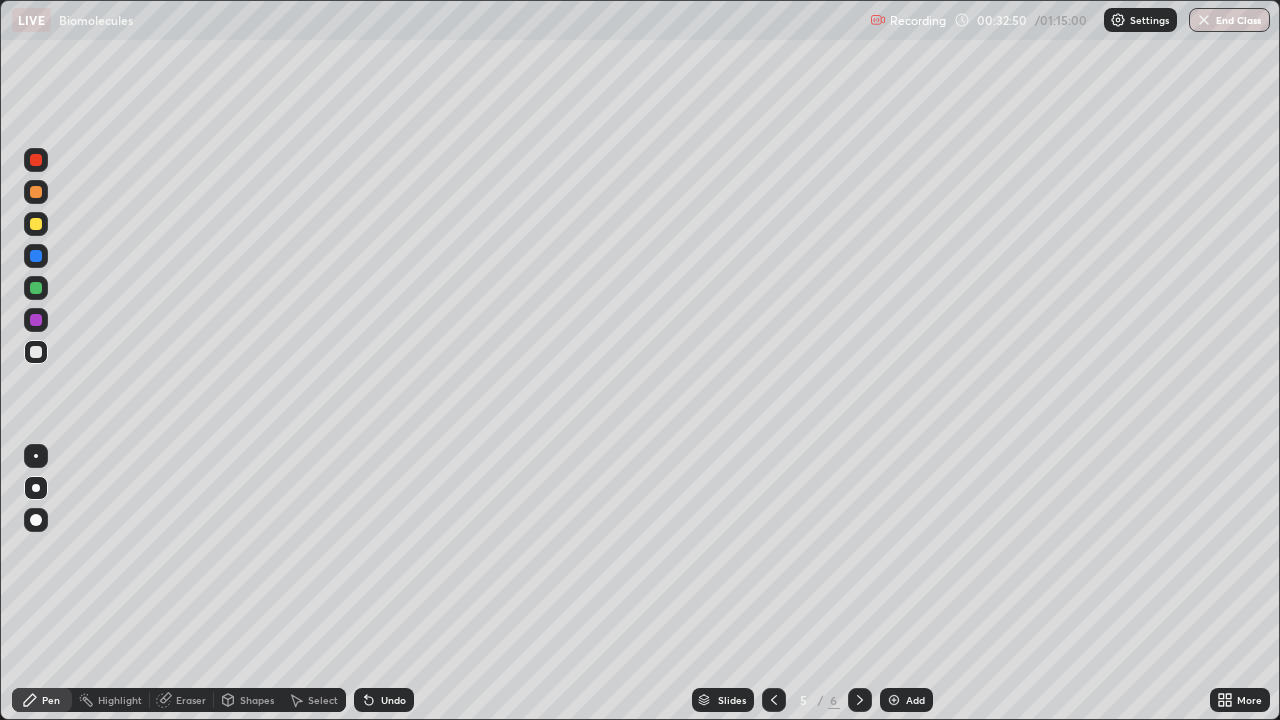 click 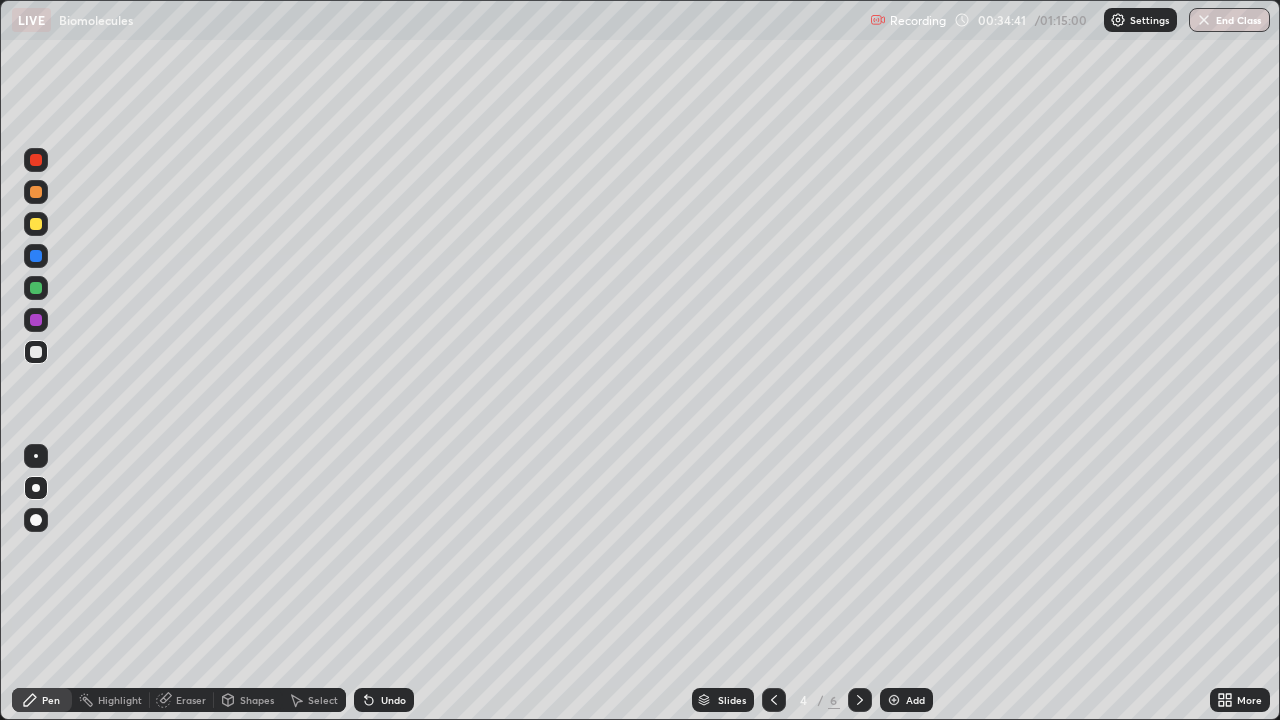 click 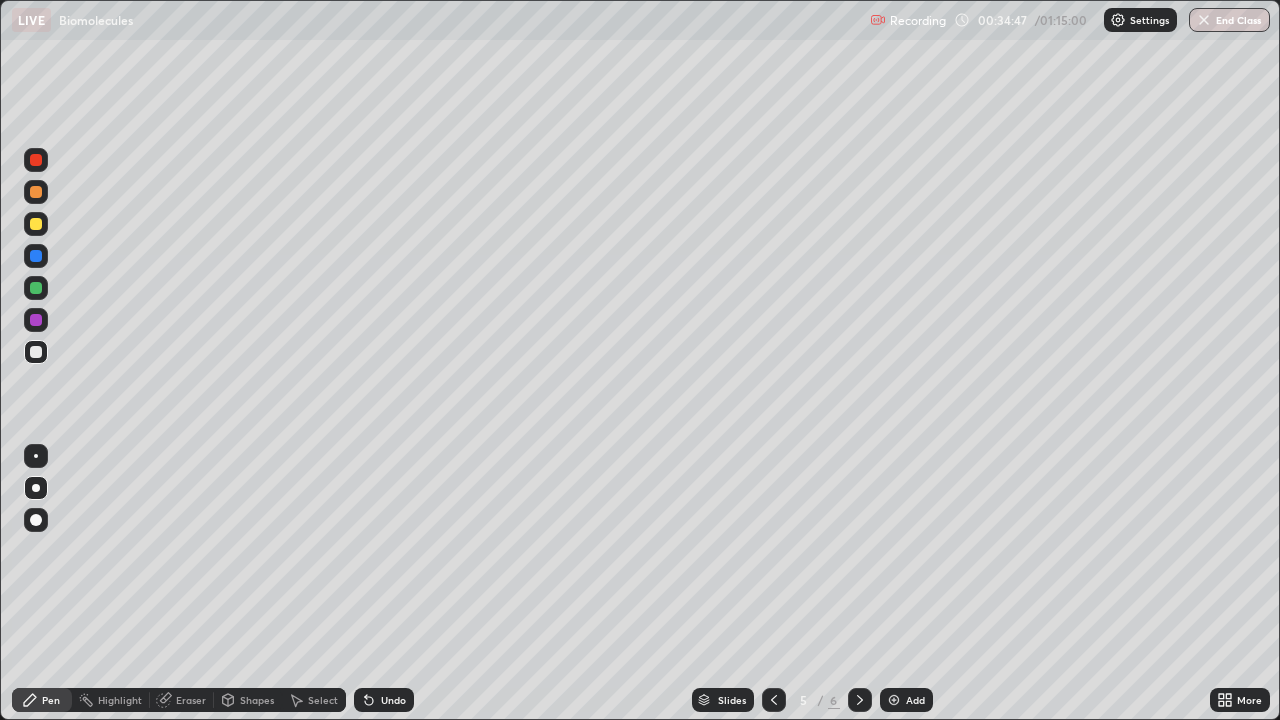 click 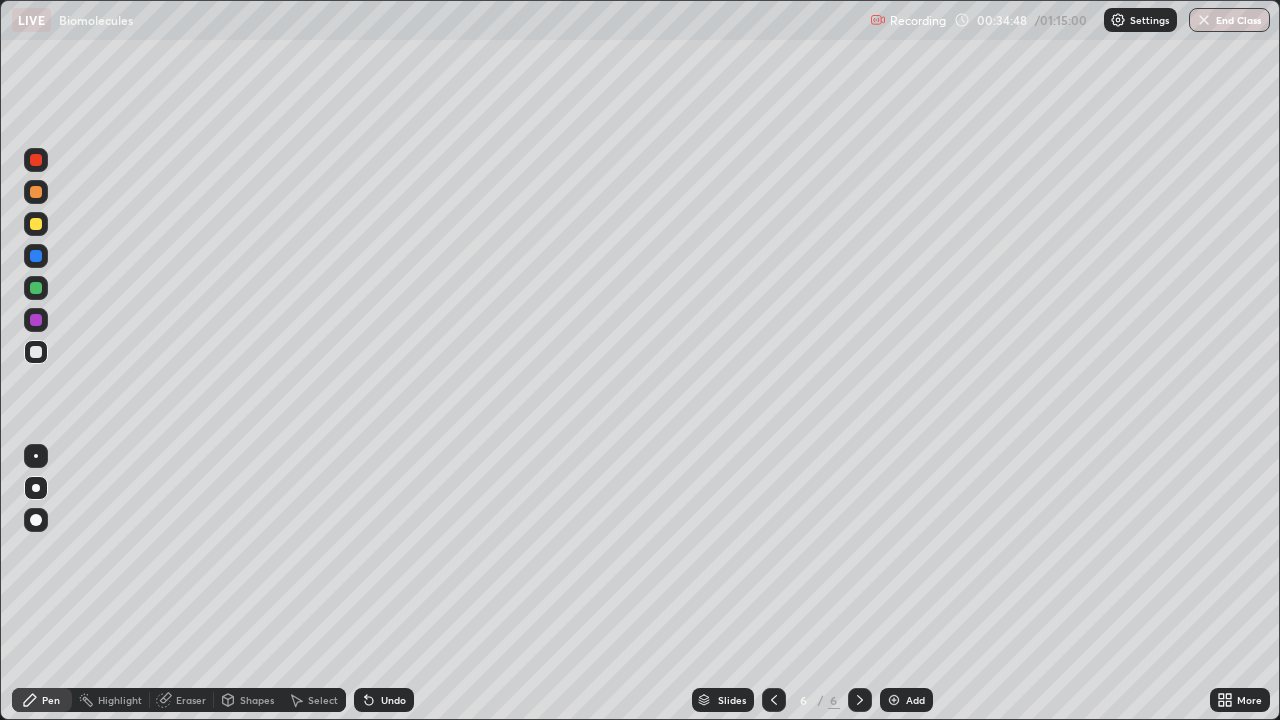 click 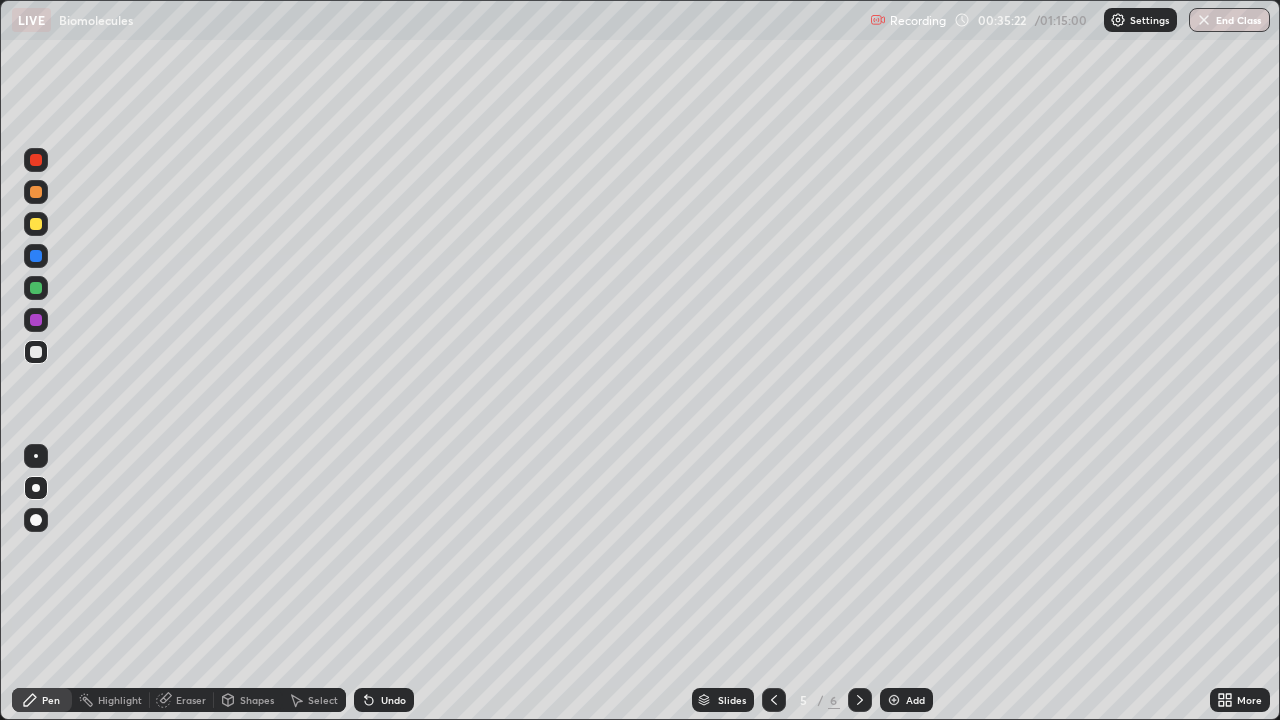 click 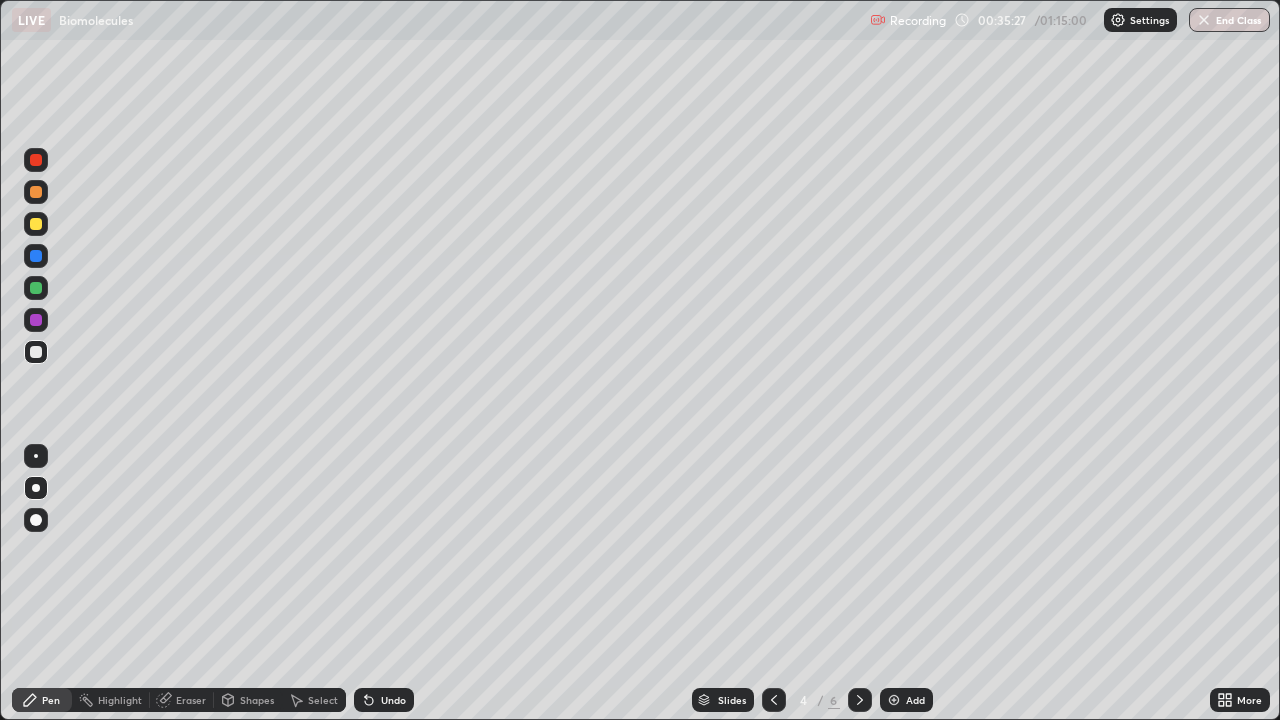 click 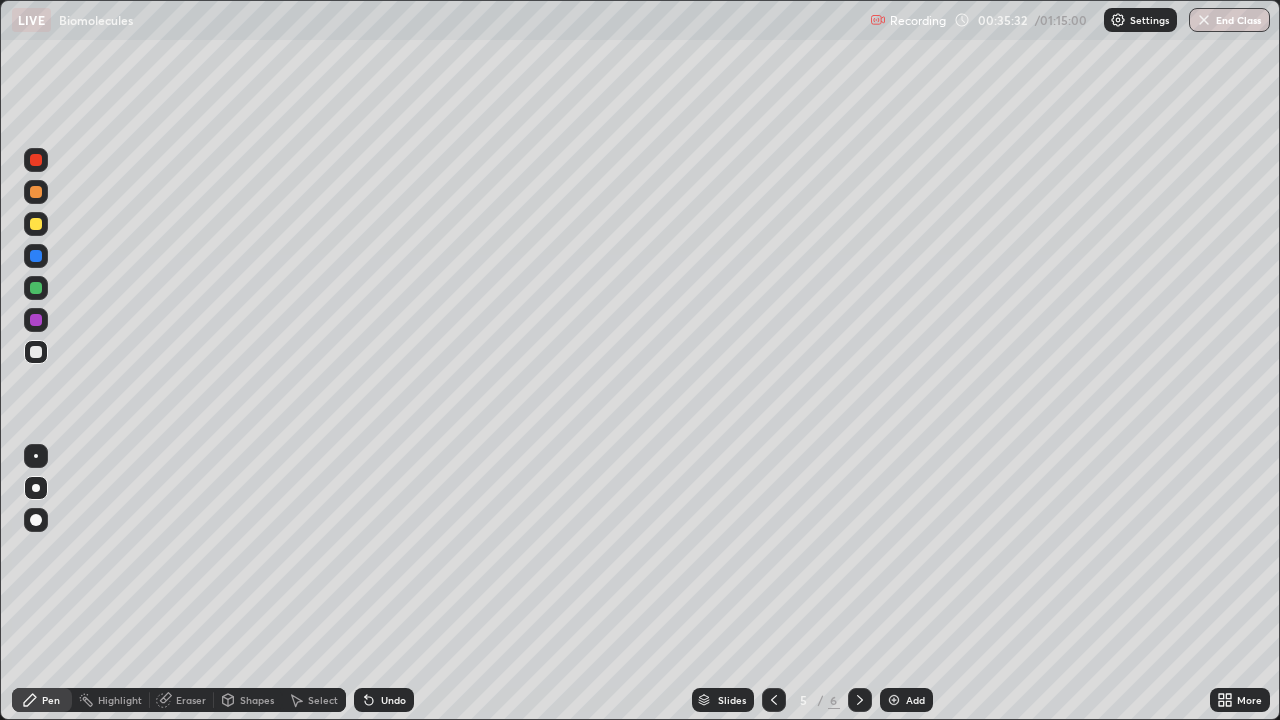 click at bounding box center [774, 700] 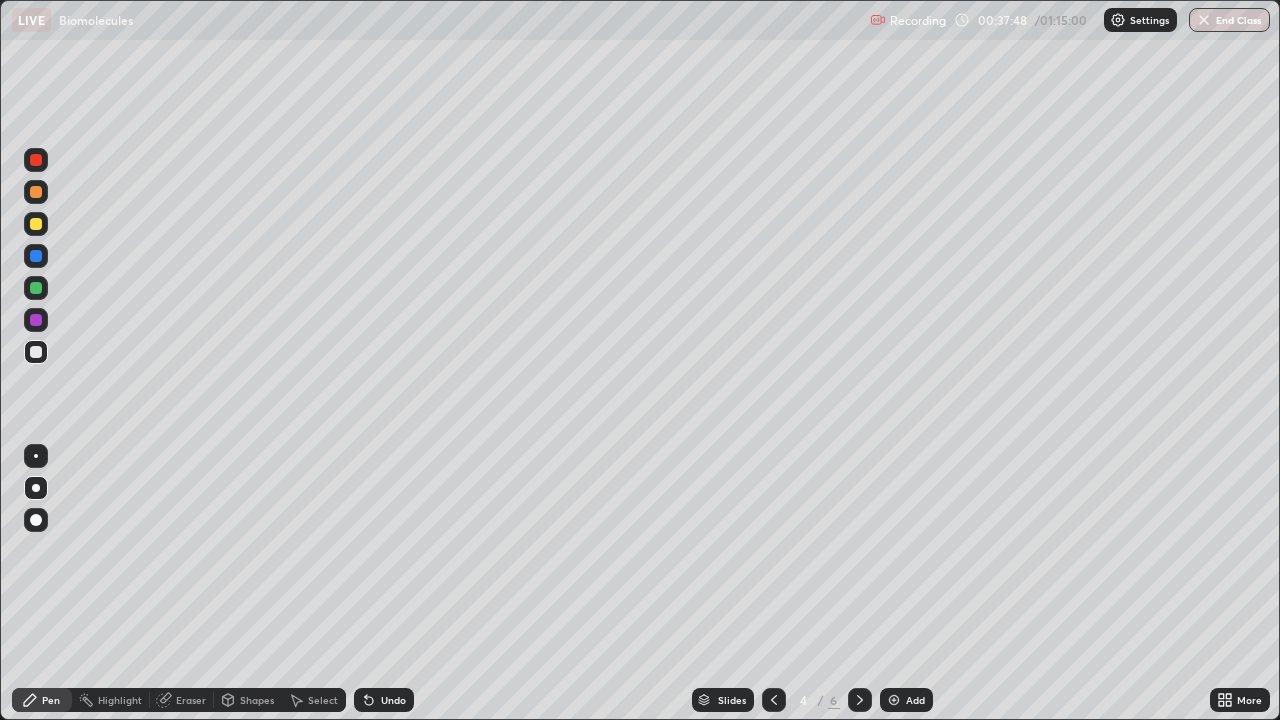 click 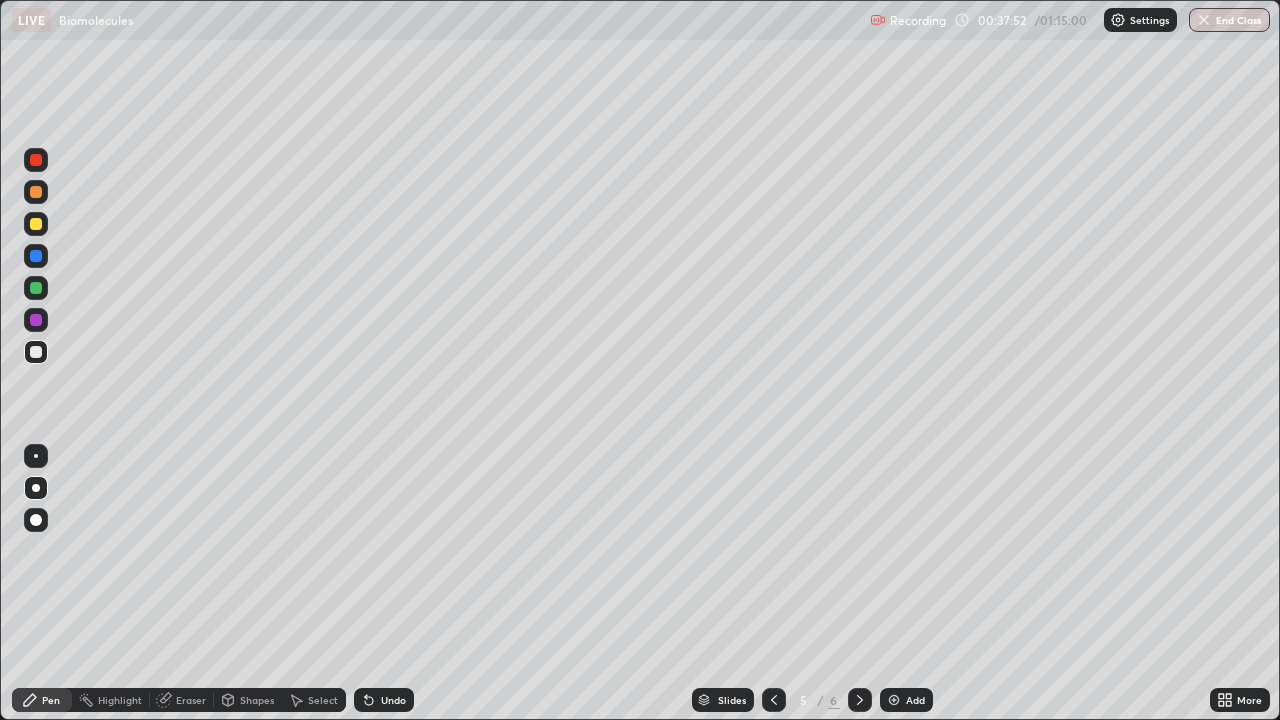click 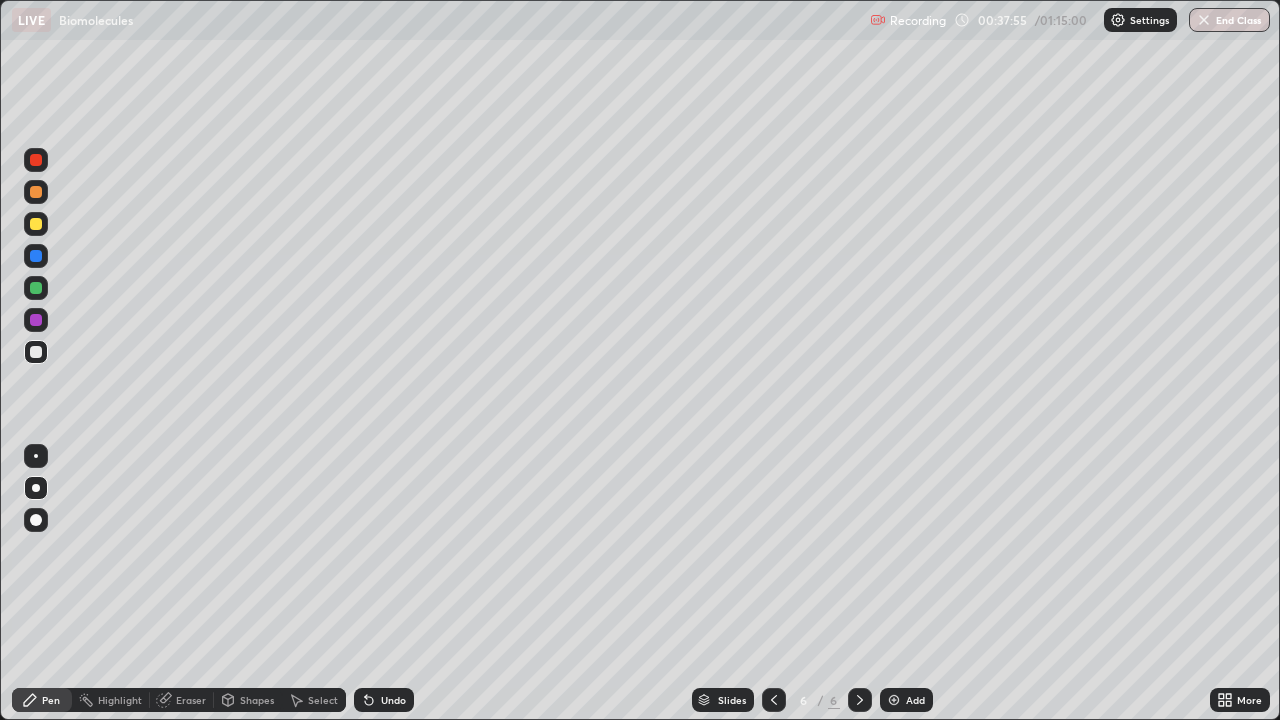 click 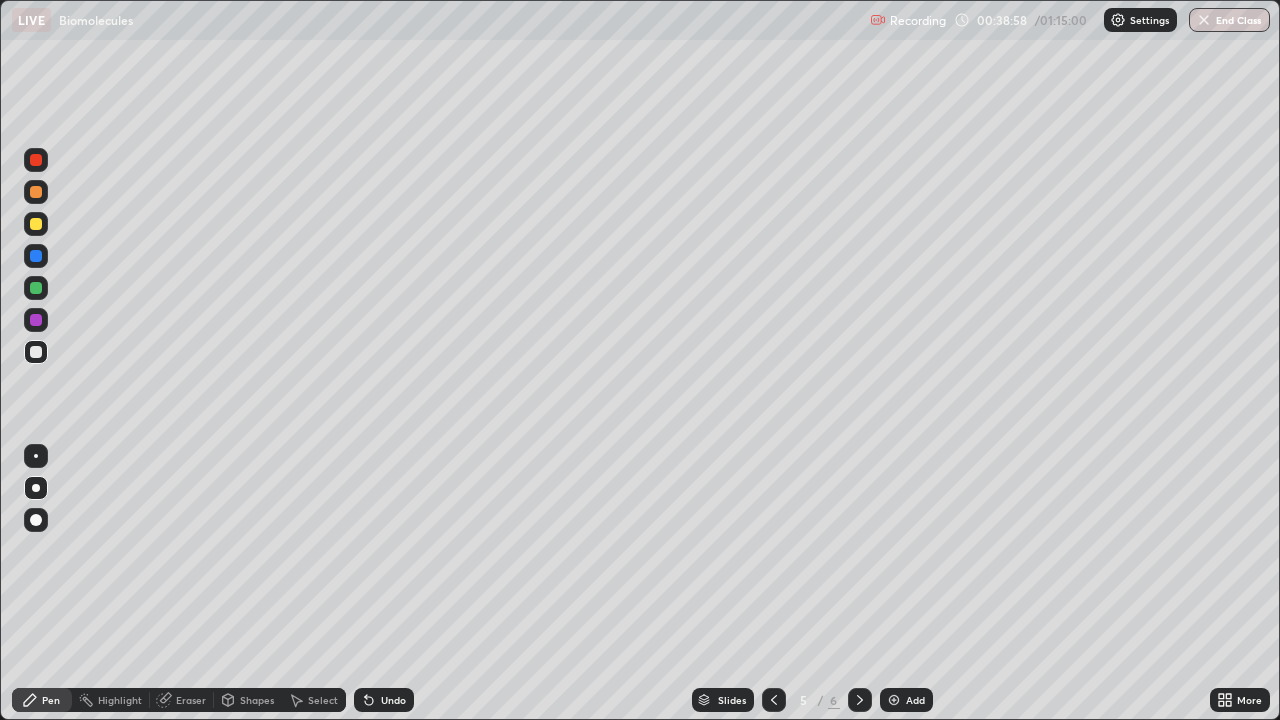 click 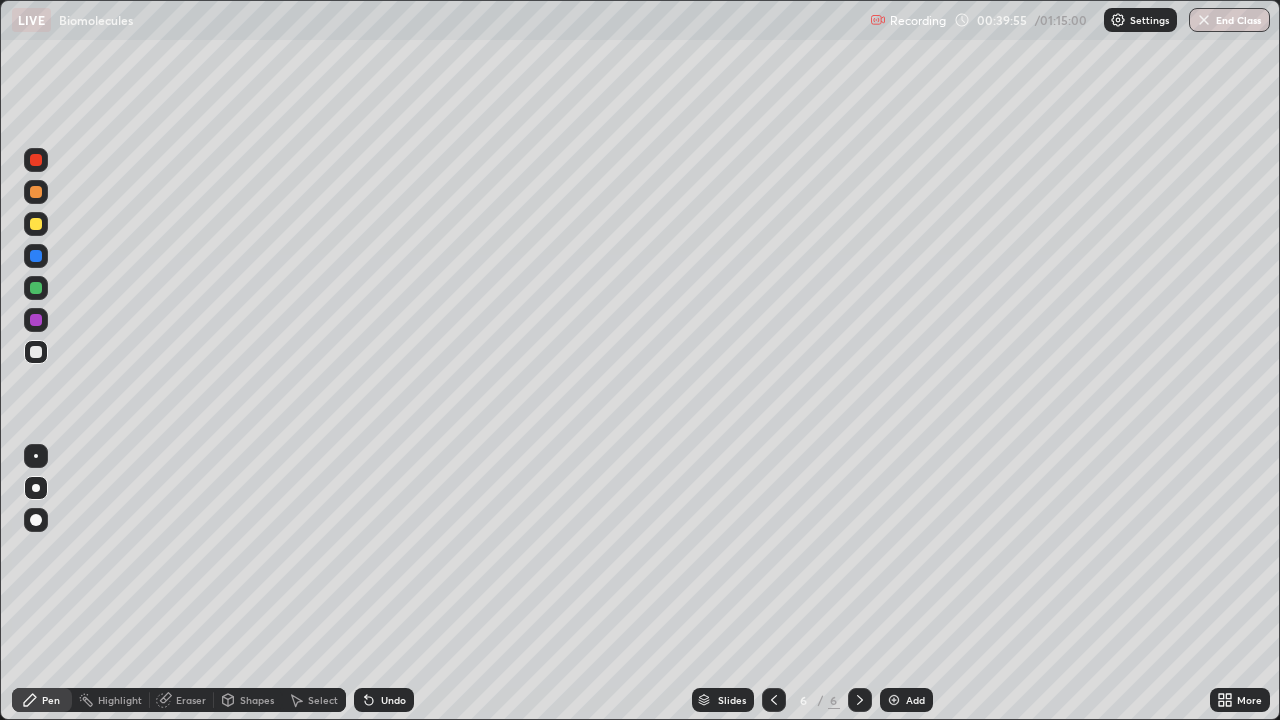 click at bounding box center [36, 224] 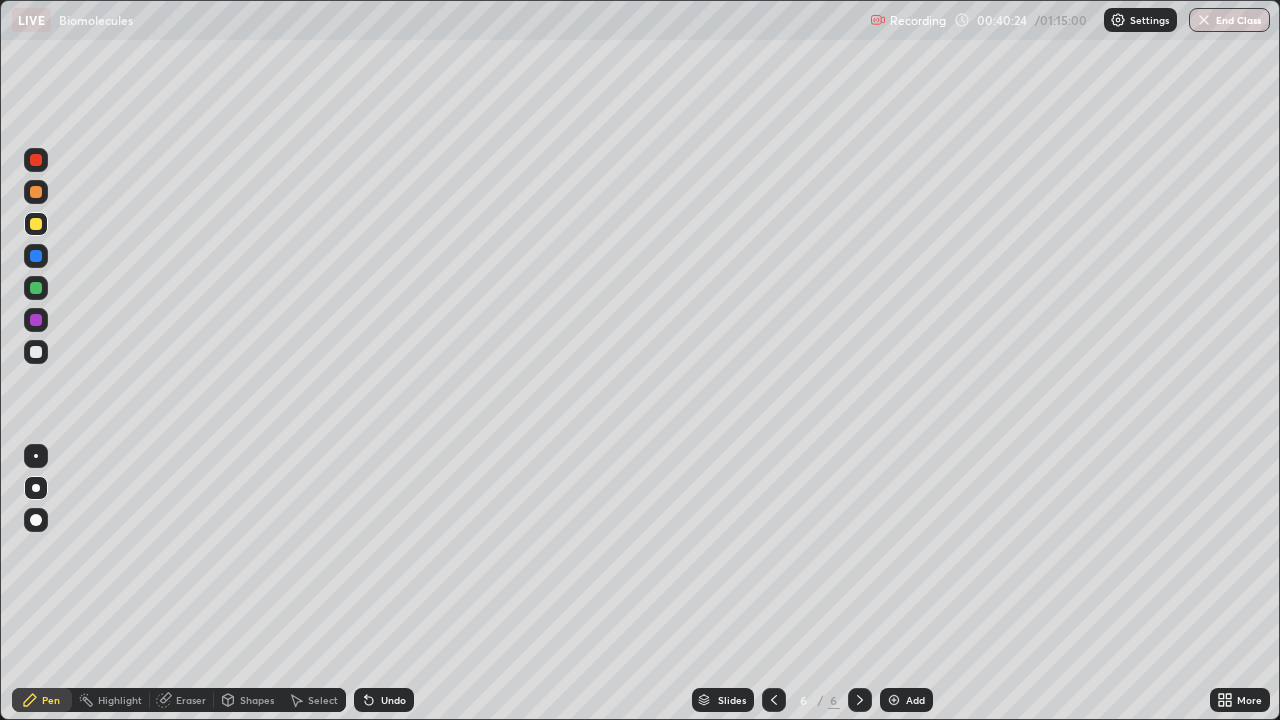 click at bounding box center (894, 700) 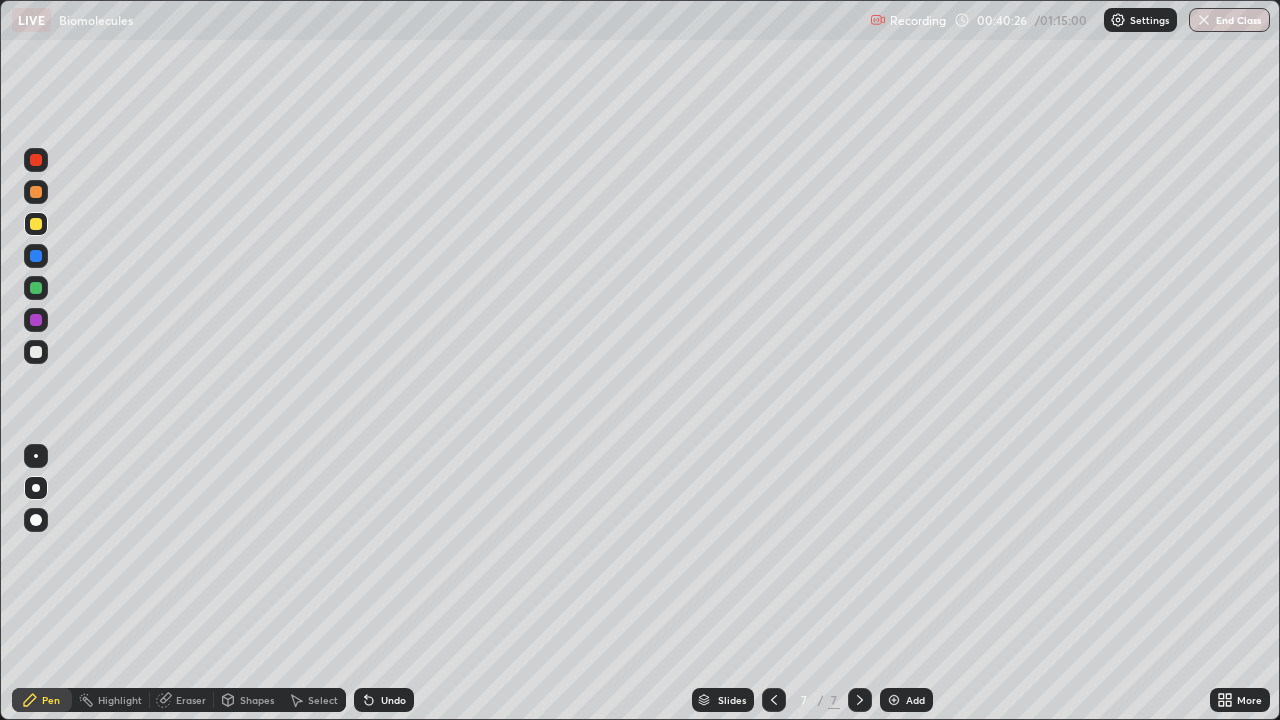 click at bounding box center [36, 192] 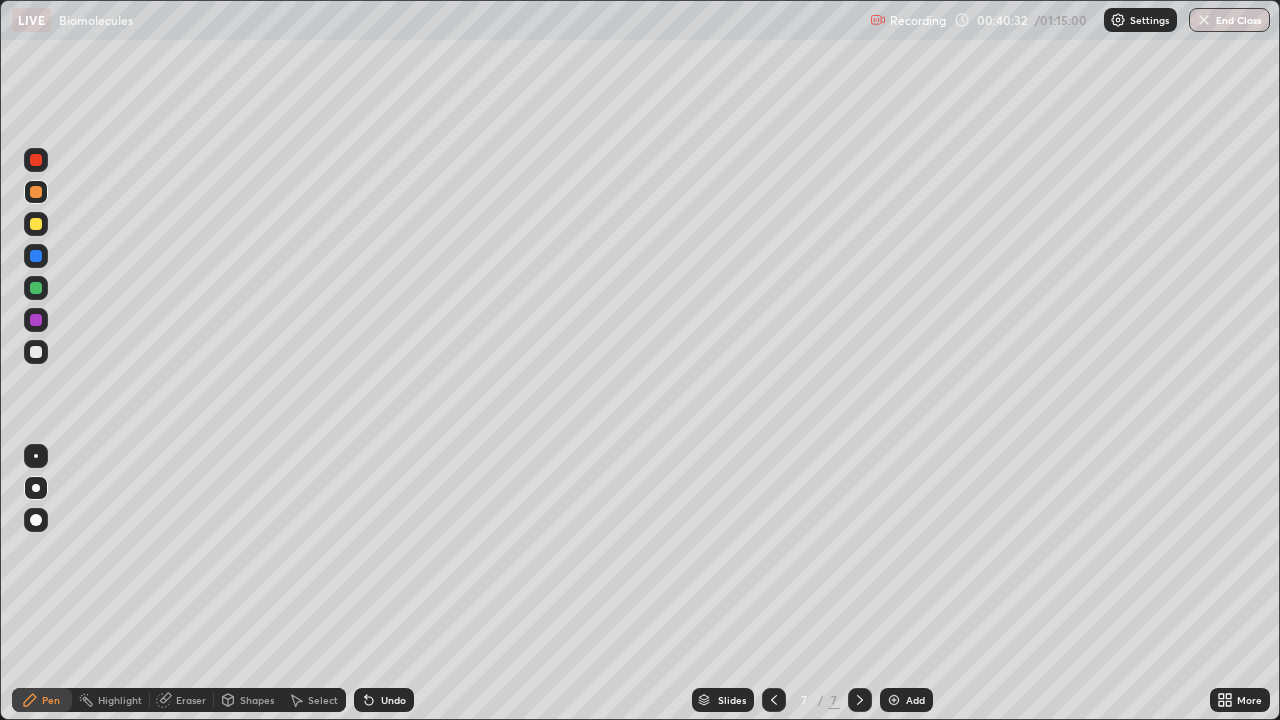 click at bounding box center [36, 288] 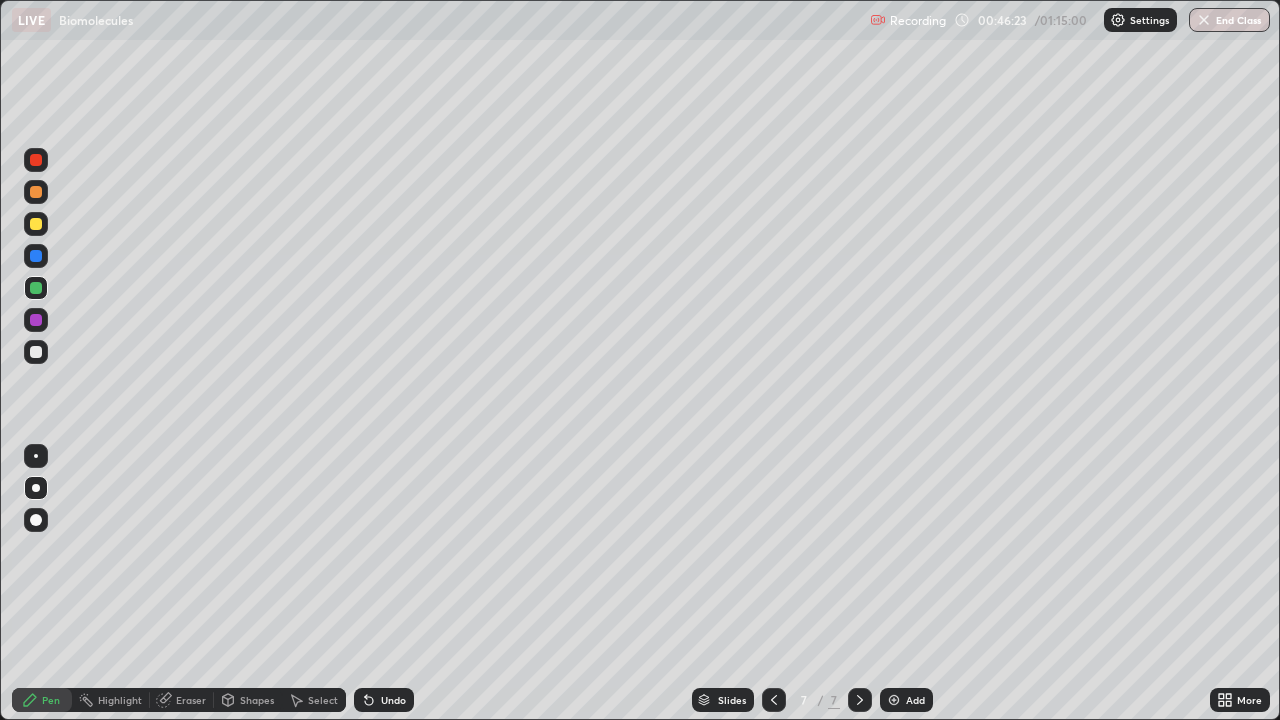click at bounding box center (36, 192) 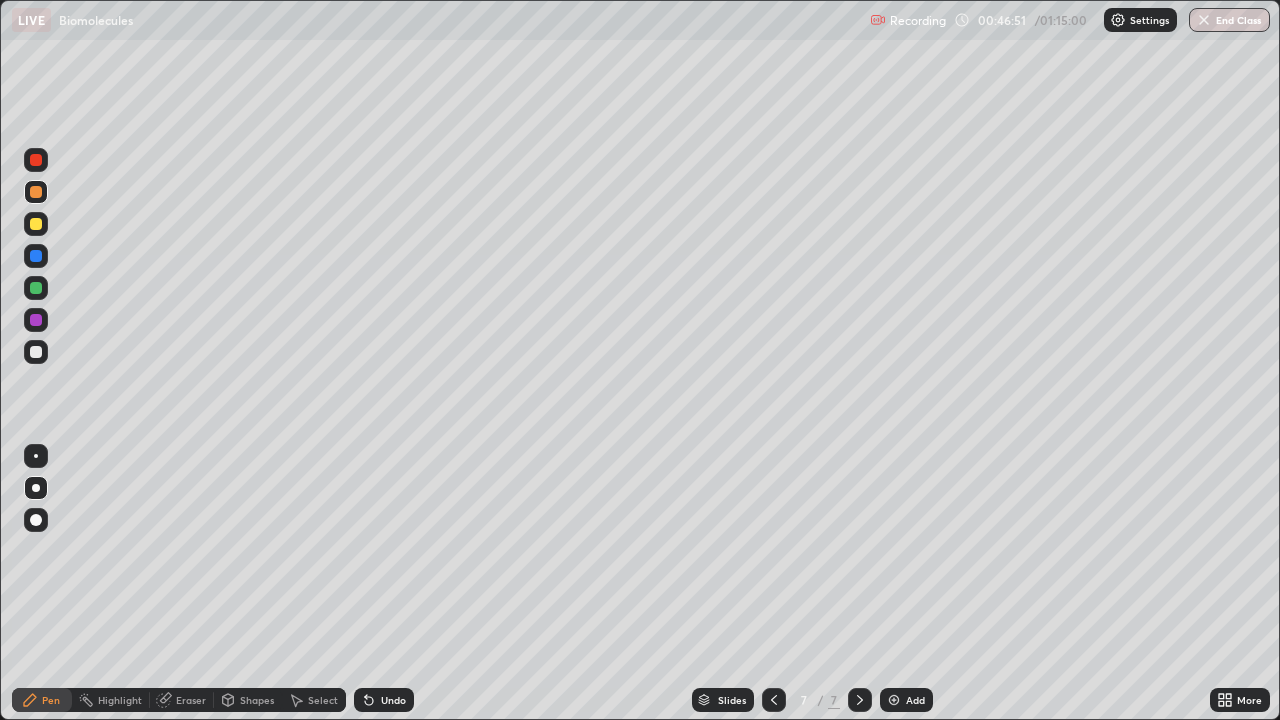 click at bounding box center (36, 352) 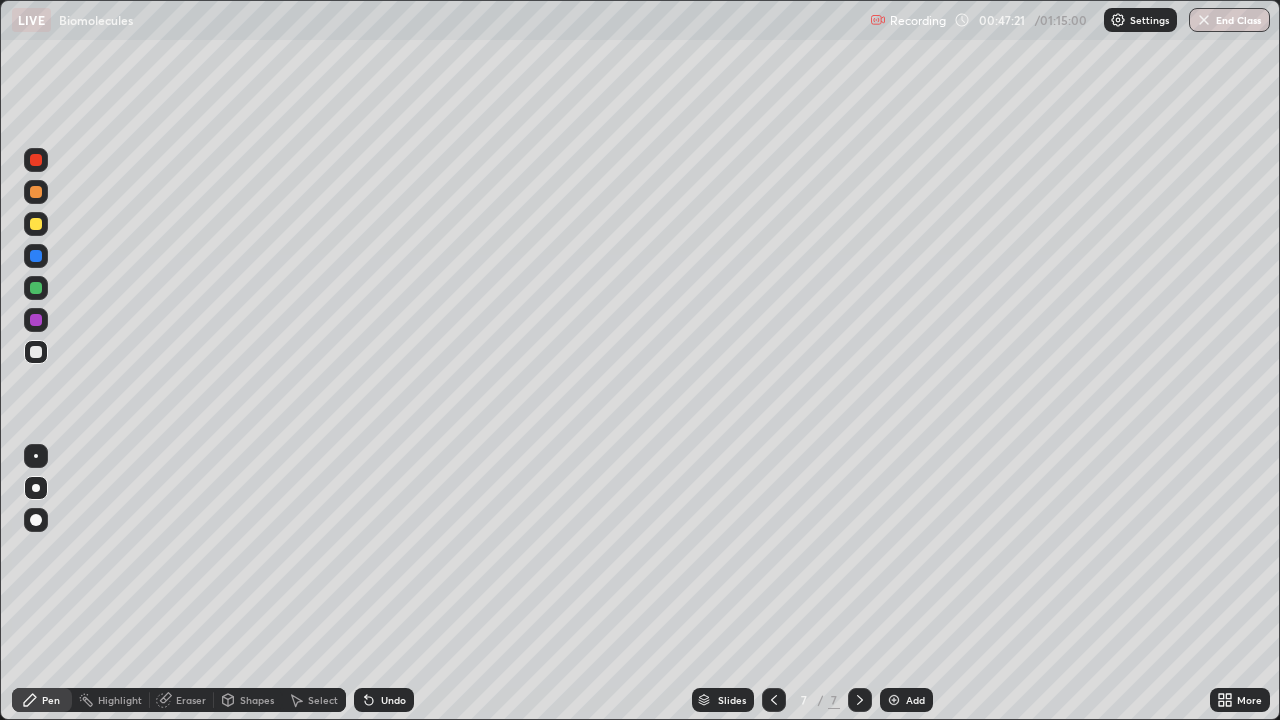 click at bounding box center (36, 192) 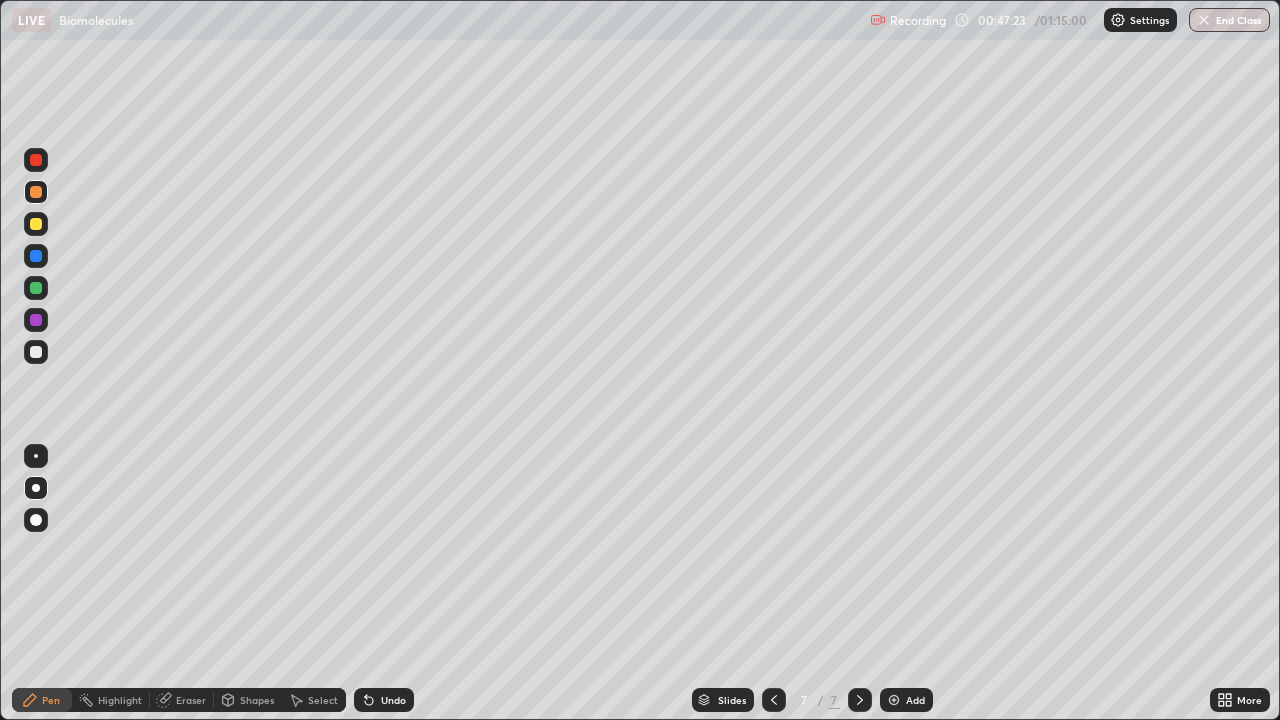 click at bounding box center (36, 224) 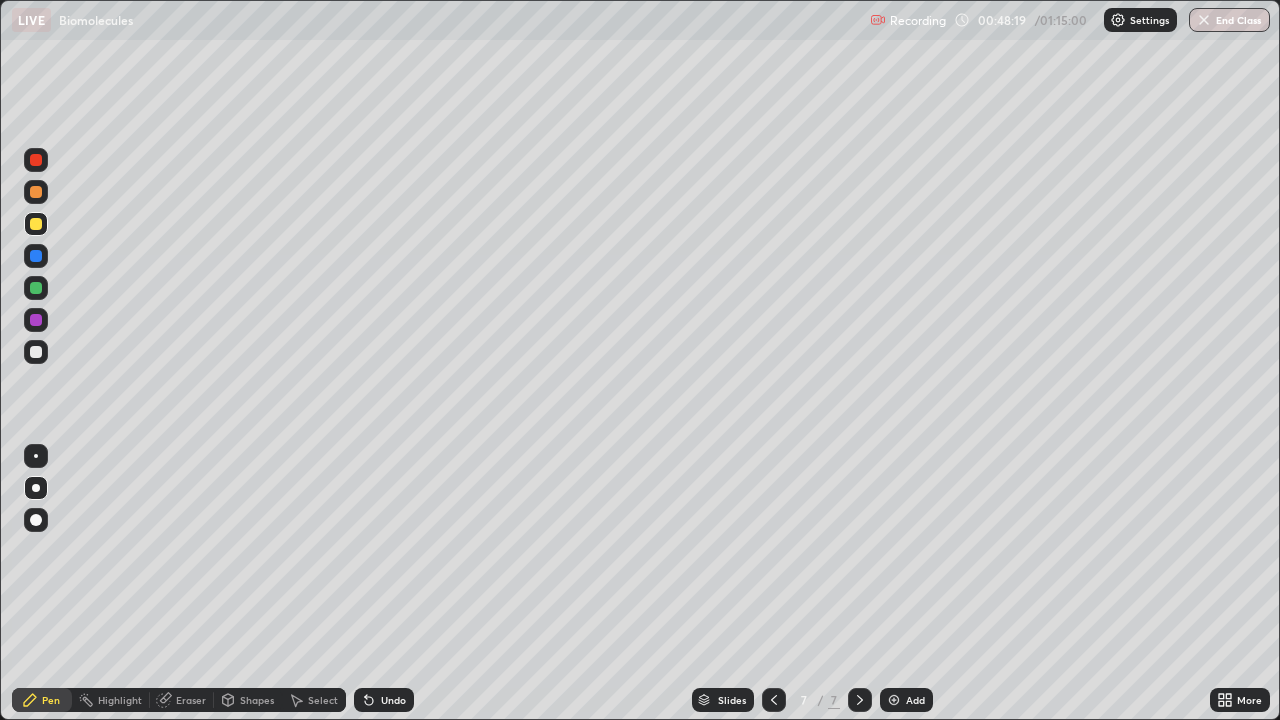 click at bounding box center [36, 352] 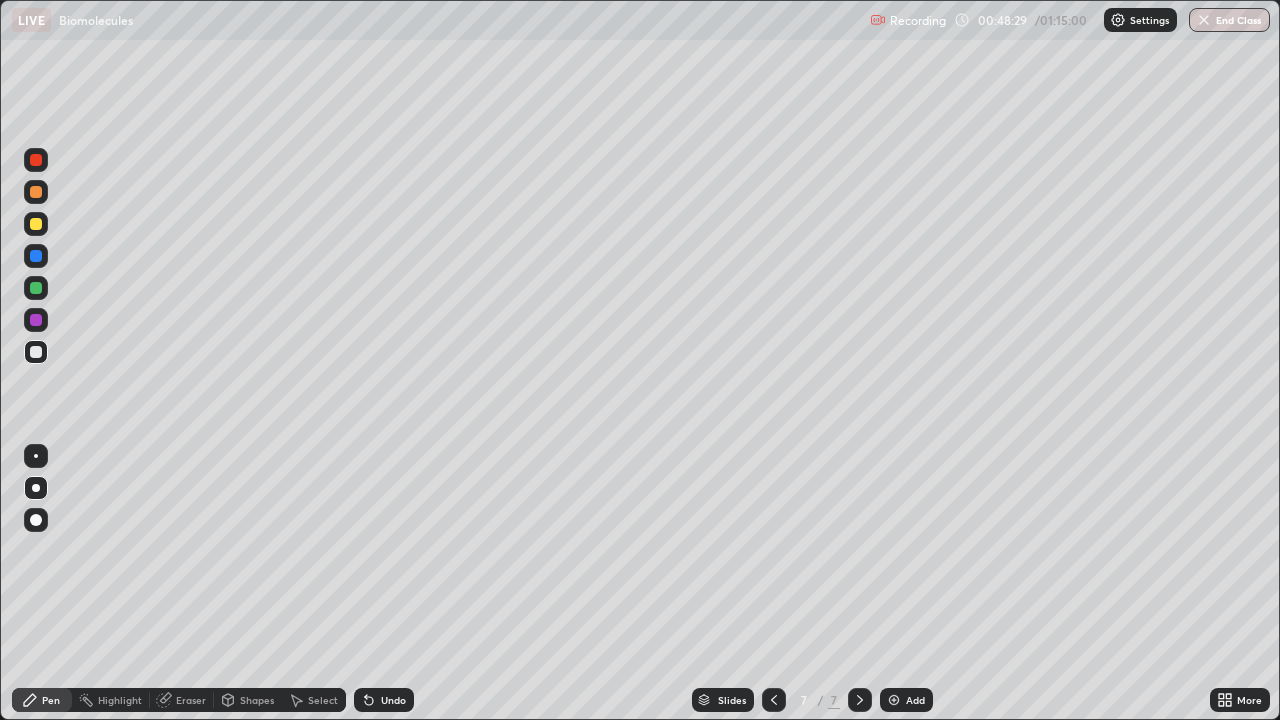 click on "Eraser" at bounding box center (191, 700) 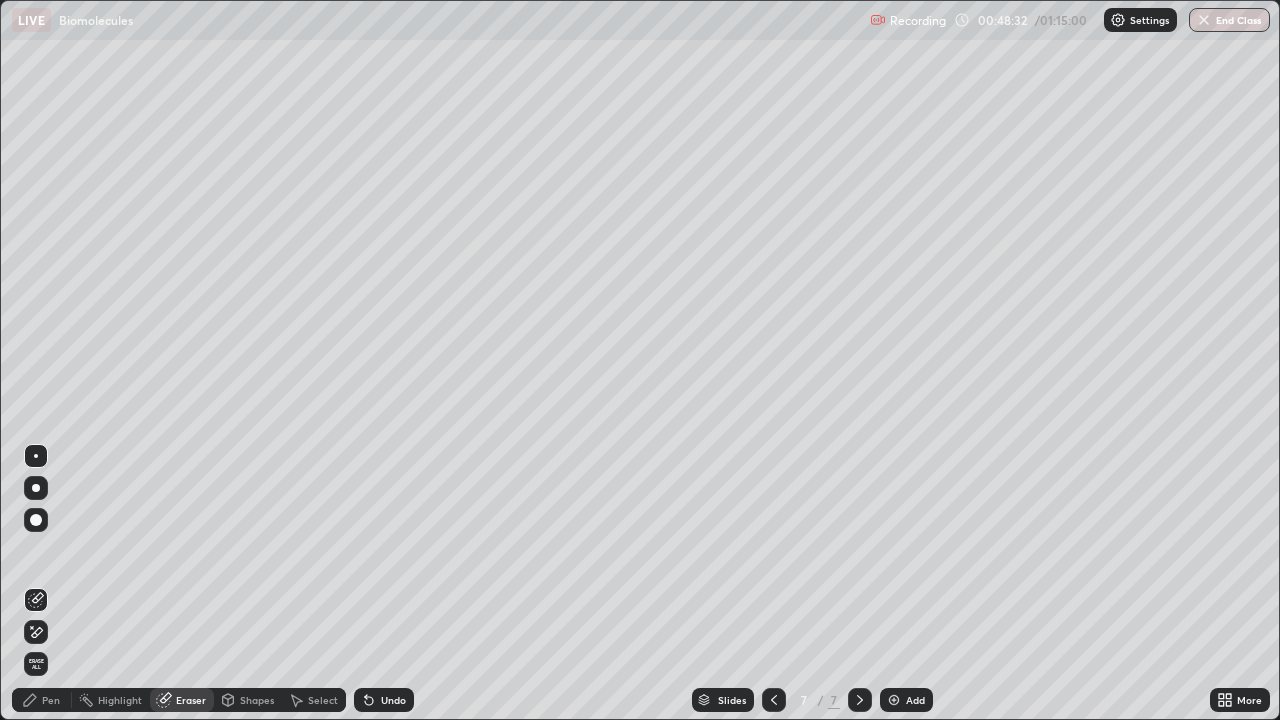 click on "Pen" at bounding box center (42, 700) 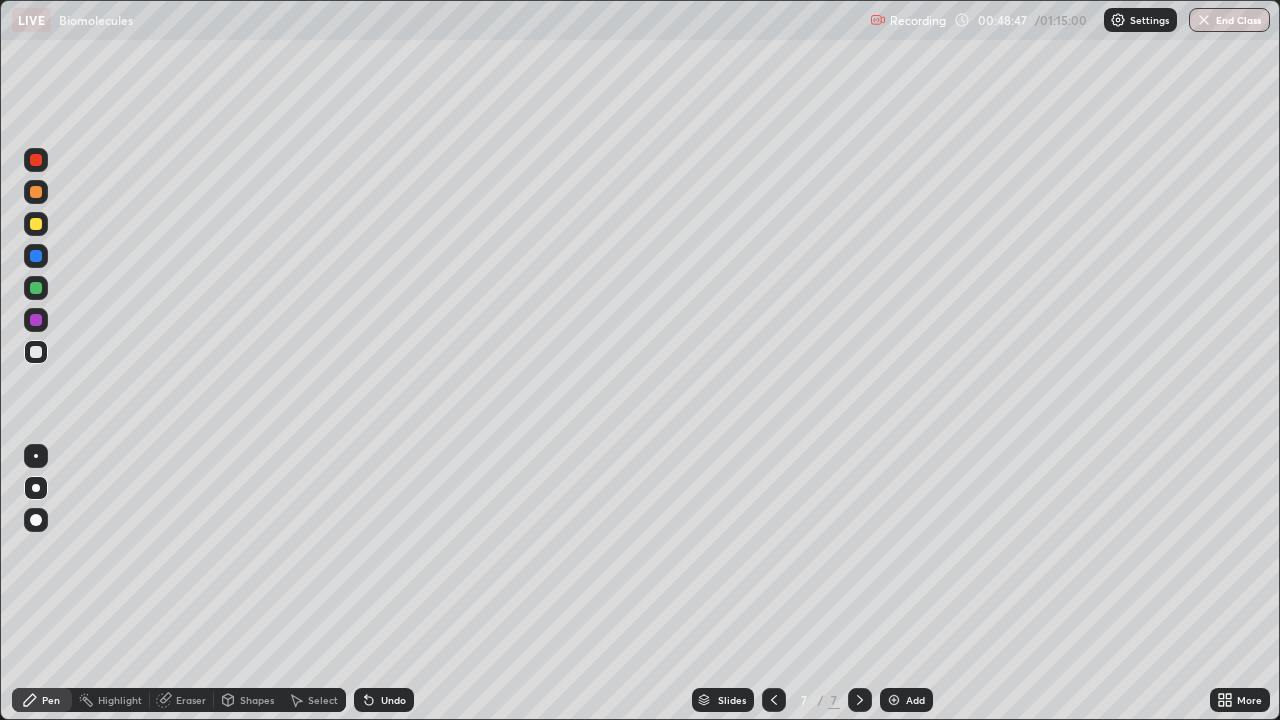 click at bounding box center (36, 192) 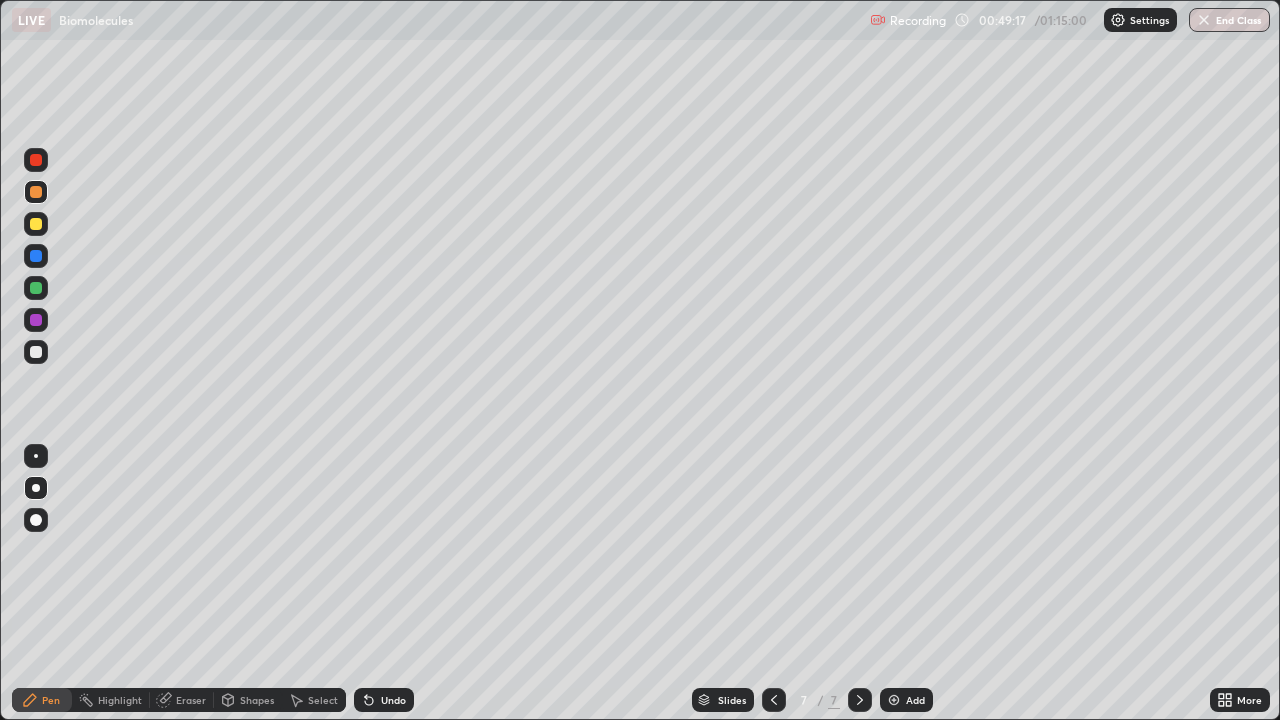 click at bounding box center (36, 224) 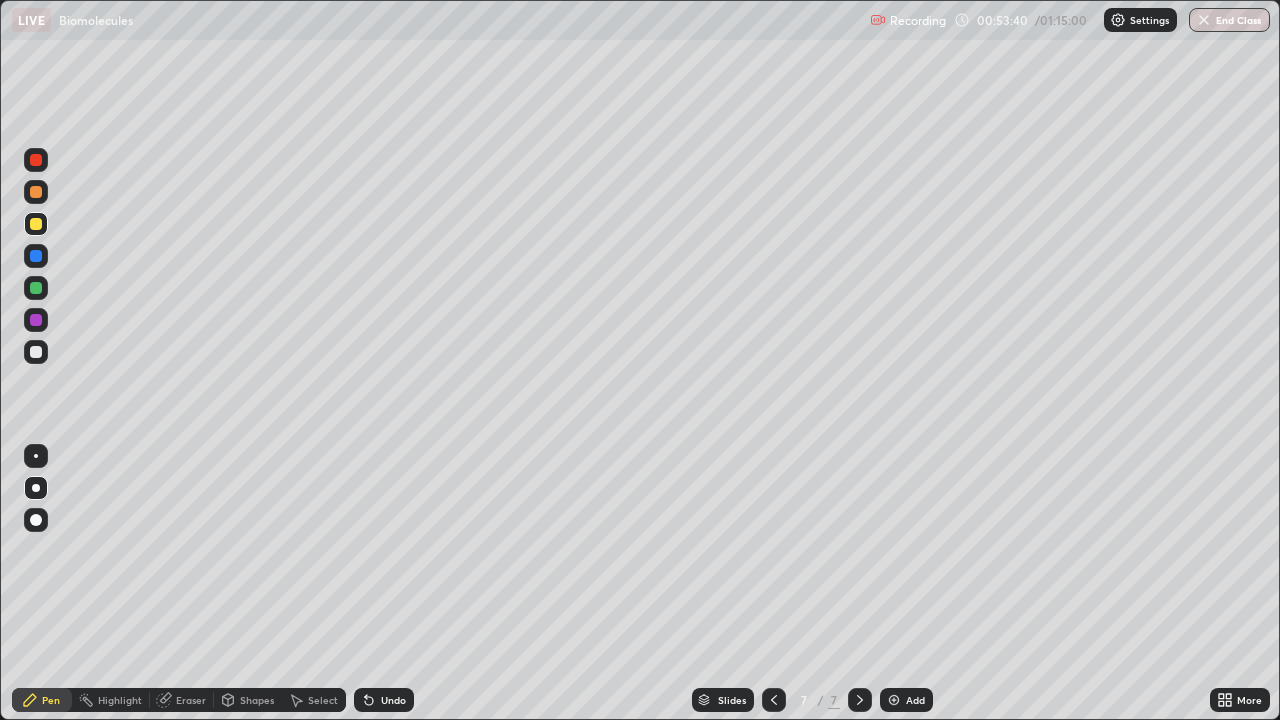 click at bounding box center (894, 700) 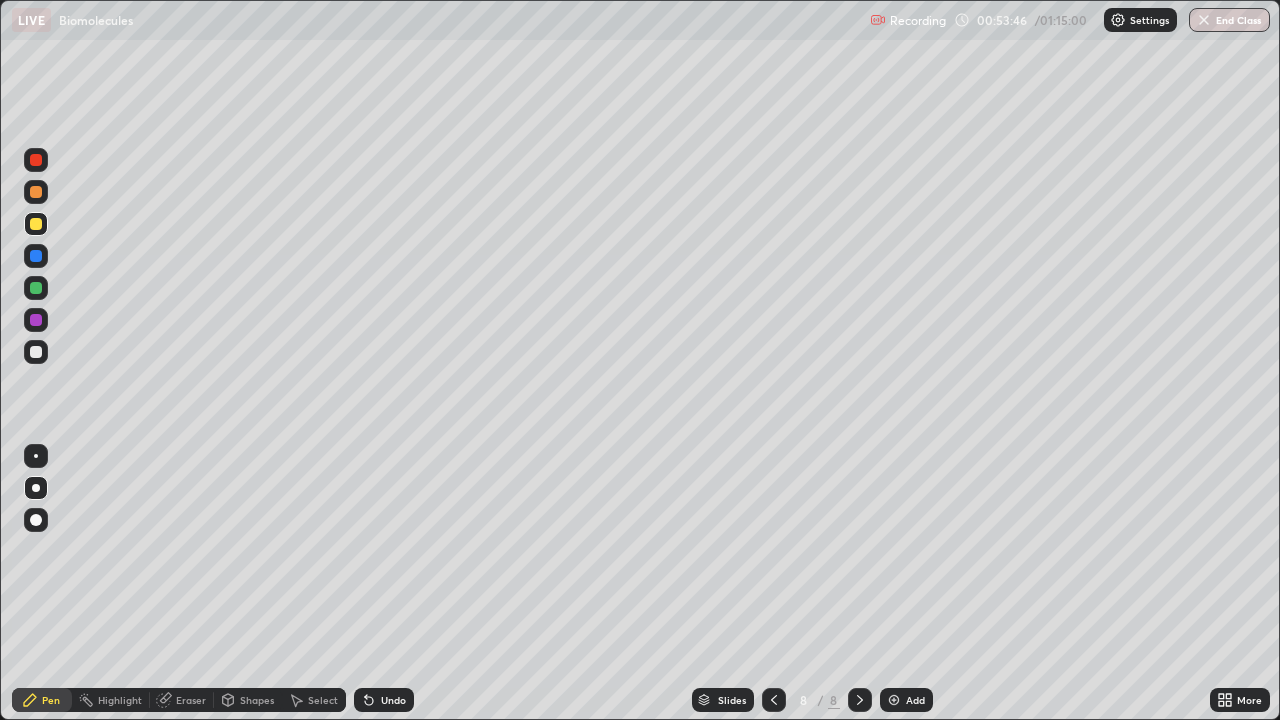 click at bounding box center (36, 192) 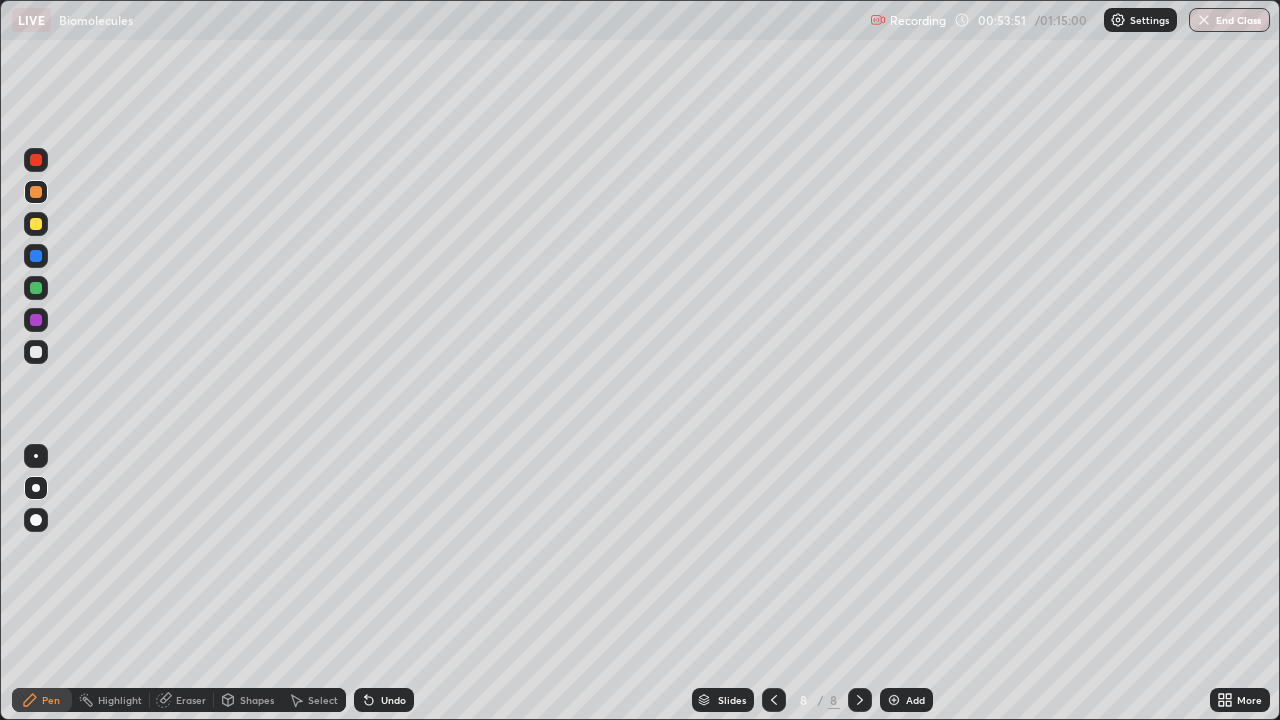 click at bounding box center (36, 352) 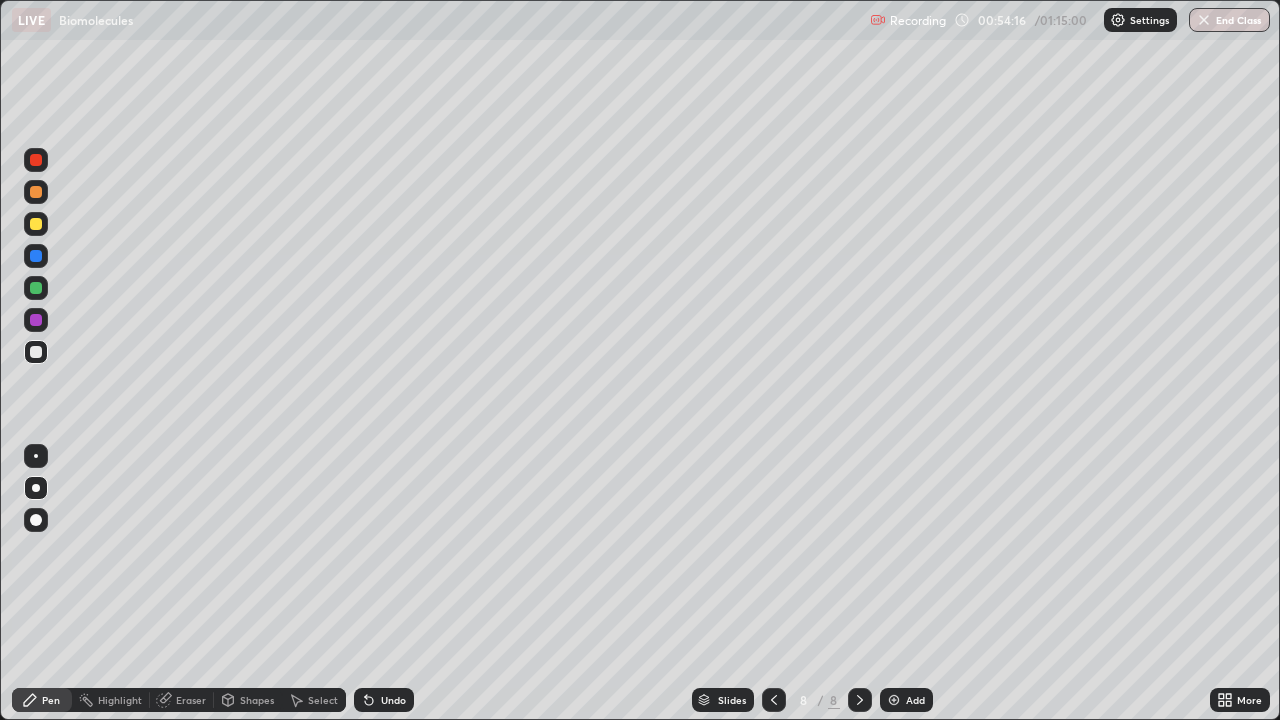 click at bounding box center [36, 288] 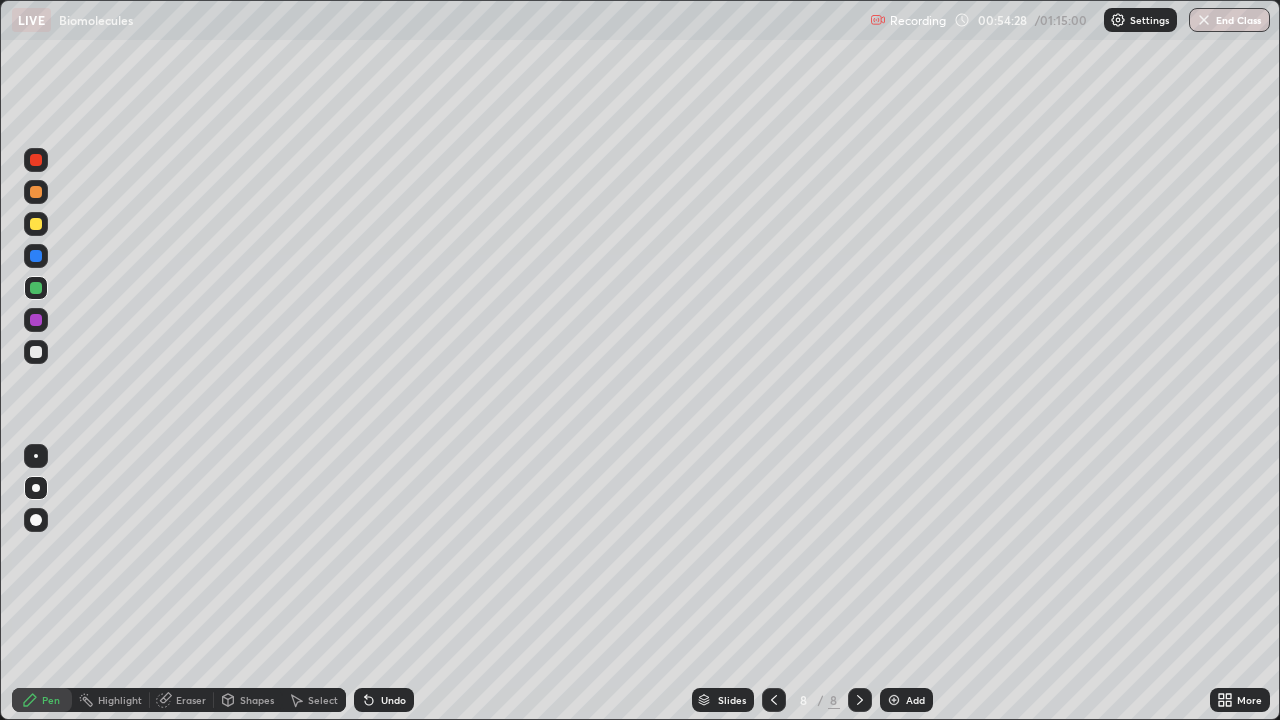 click at bounding box center (36, 352) 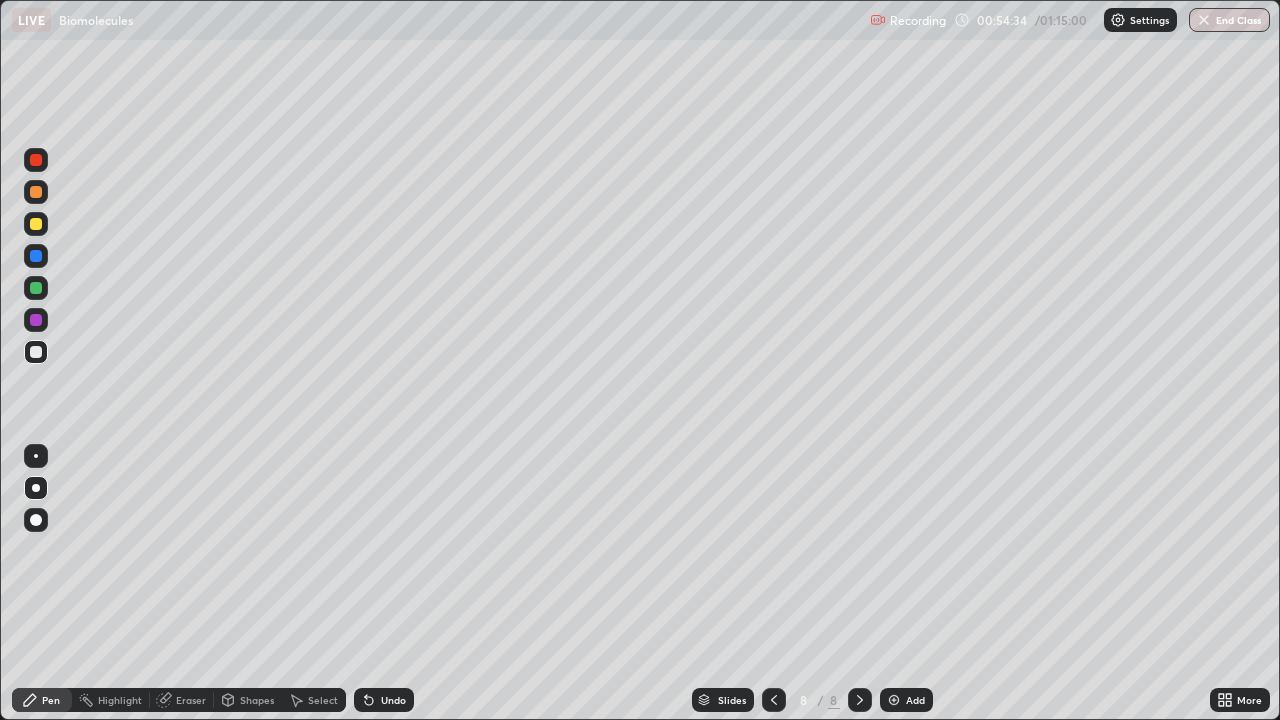 click at bounding box center (36, 192) 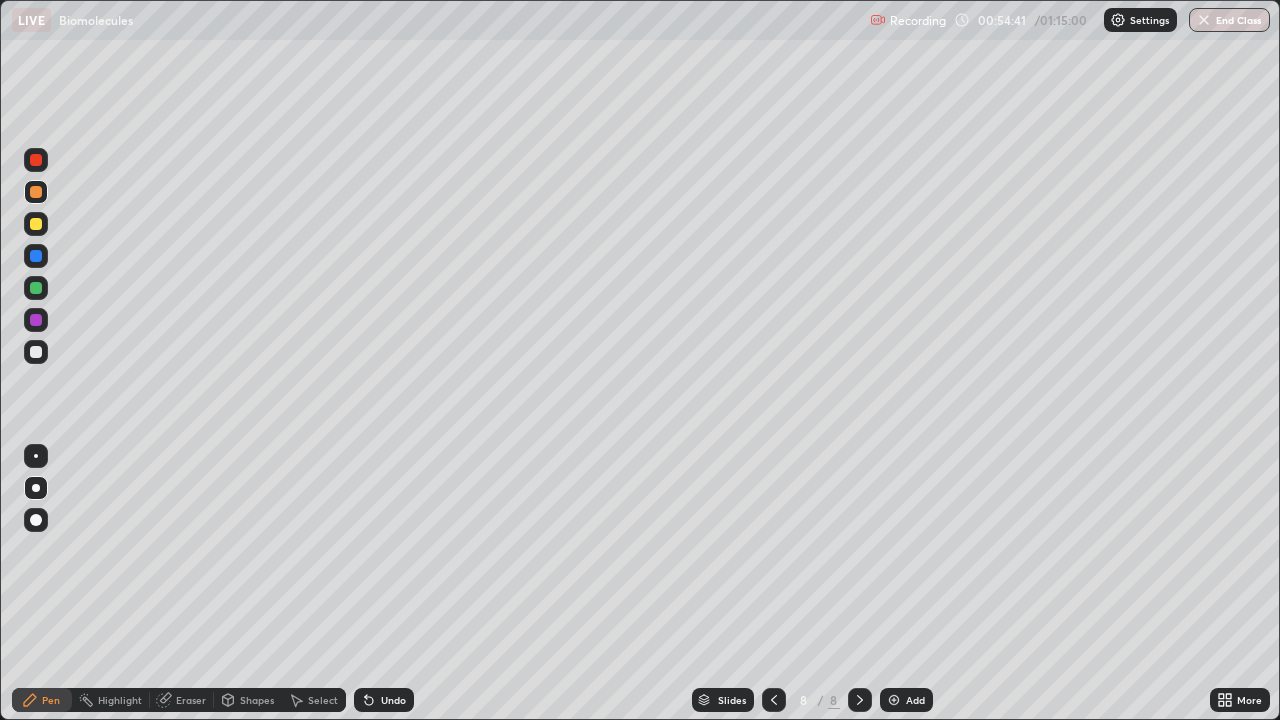 click at bounding box center (36, 288) 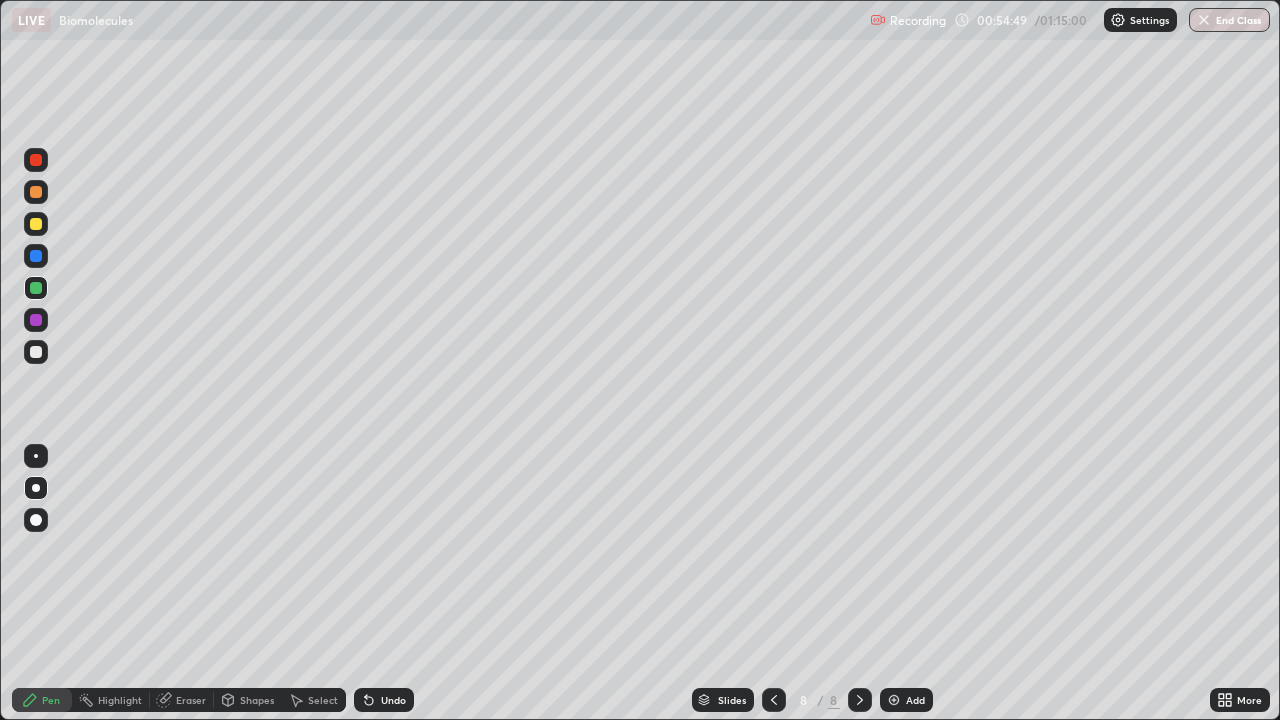 click at bounding box center [36, 224] 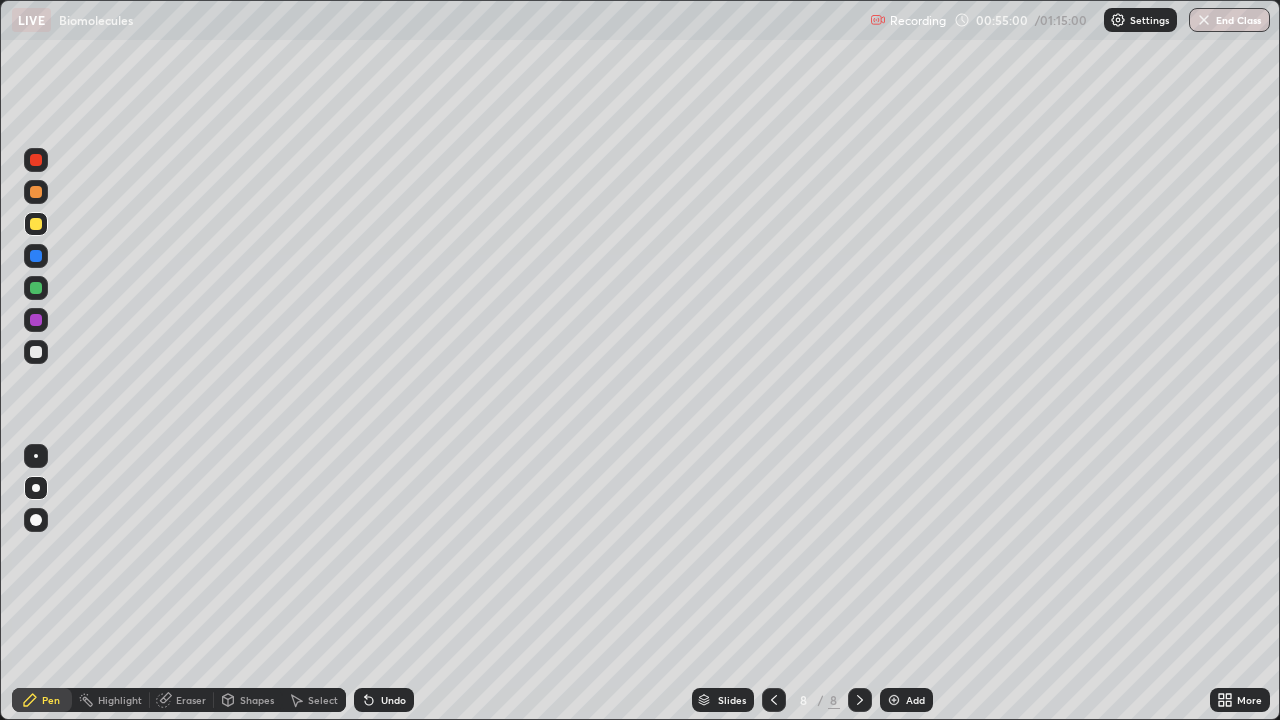 click at bounding box center (36, 352) 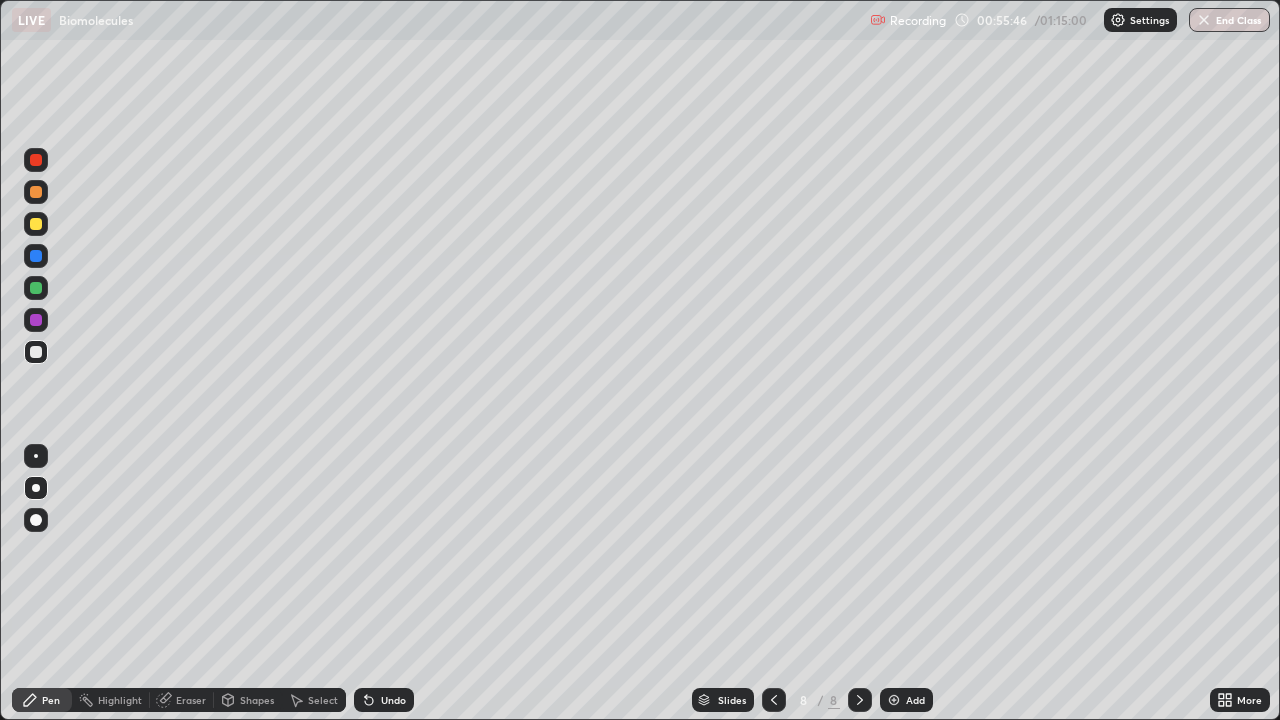 click at bounding box center (36, 352) 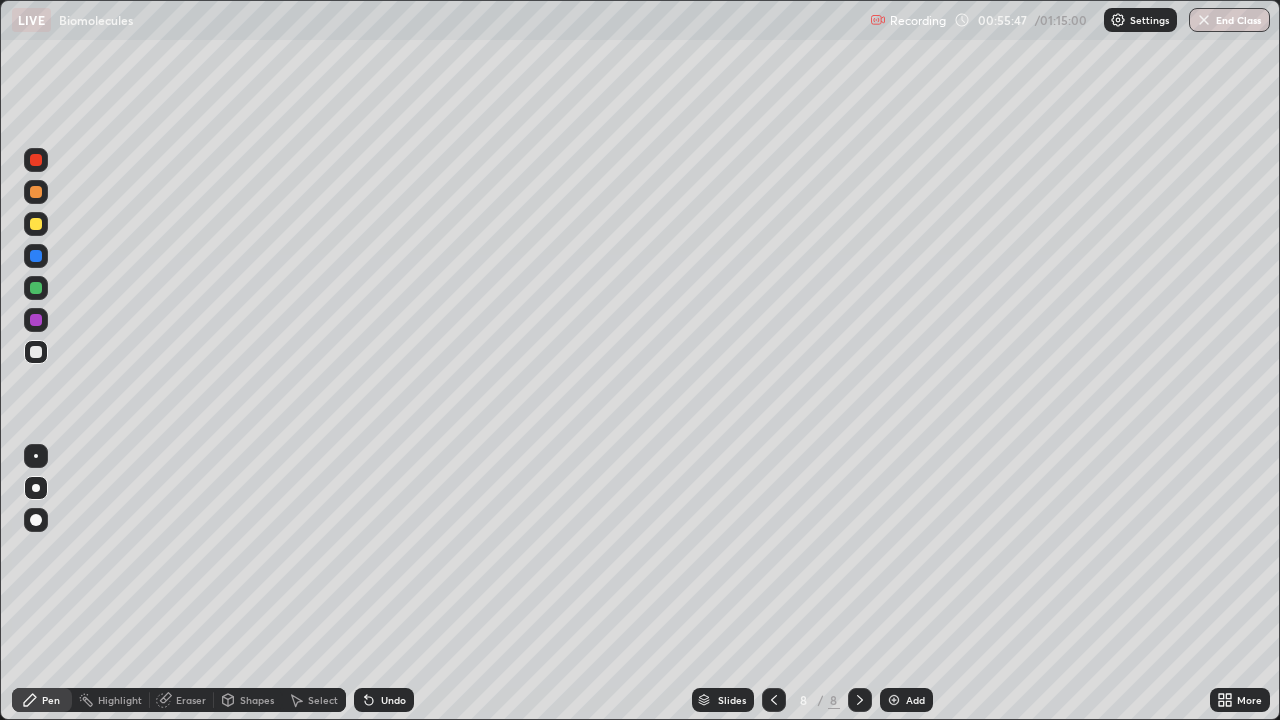 click at bounding box center [36, 224] 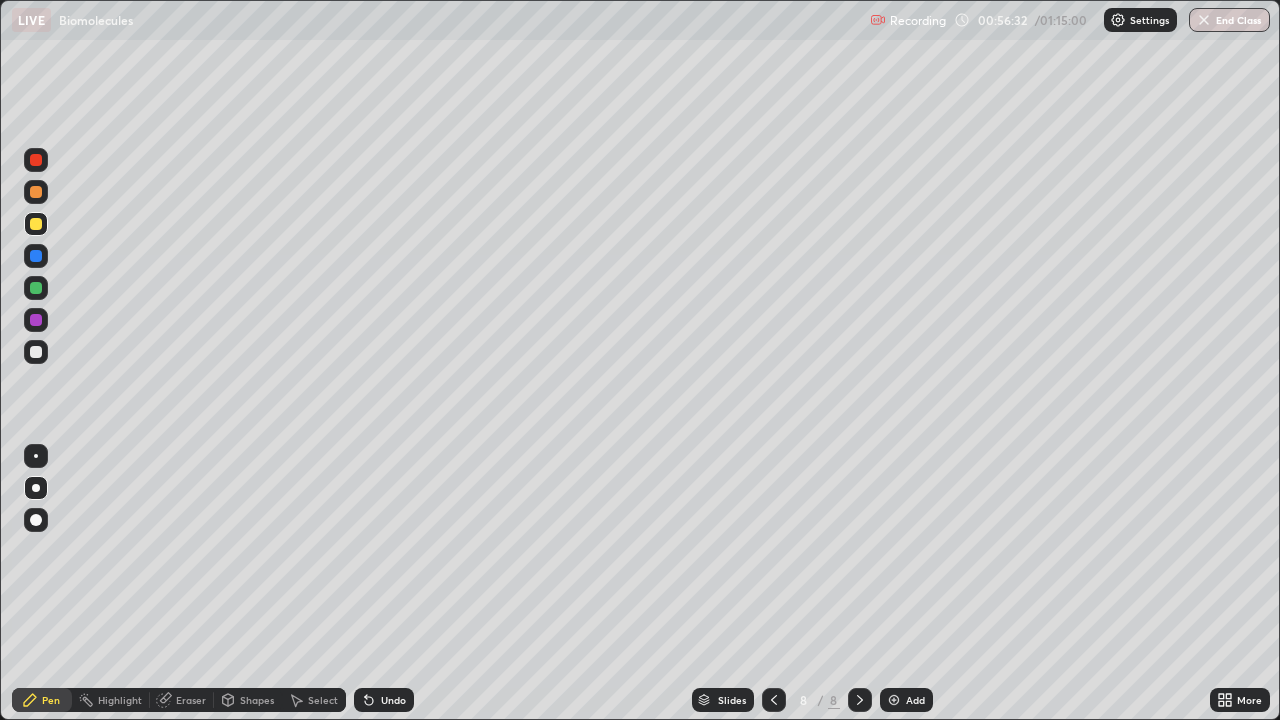 click at bounding box center (36, 352) 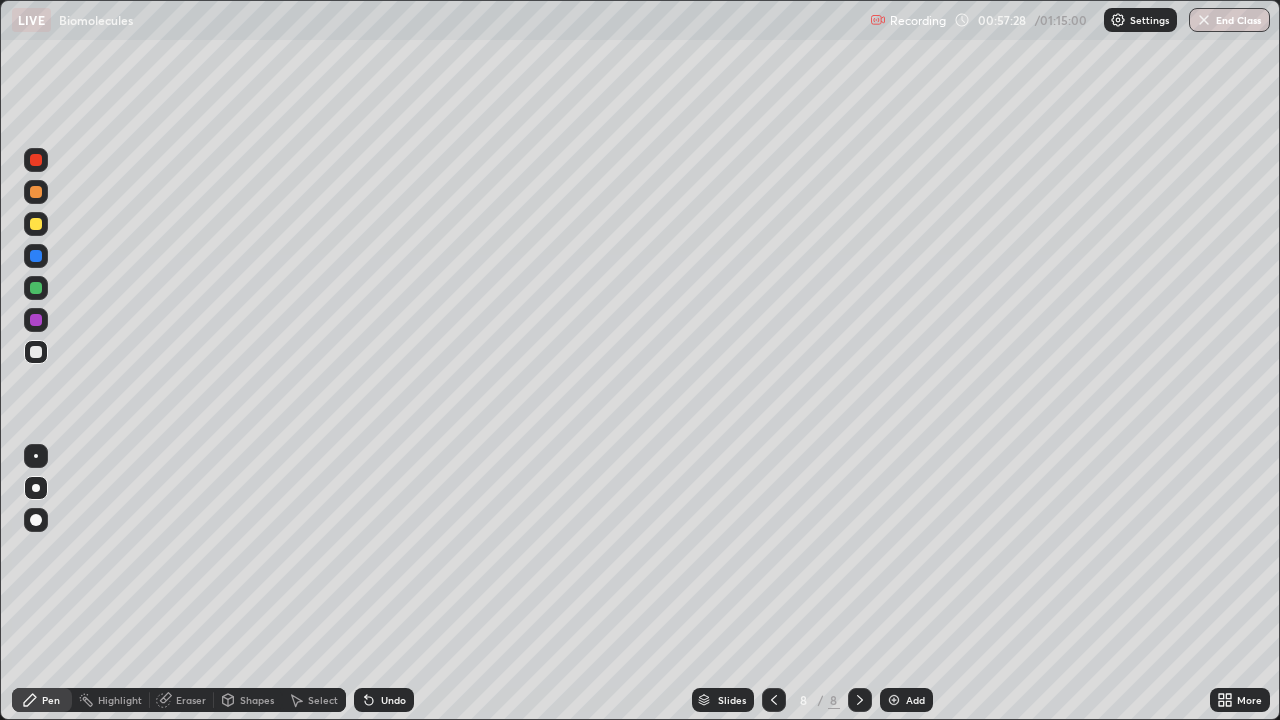 click at bounding box center [36, 224] 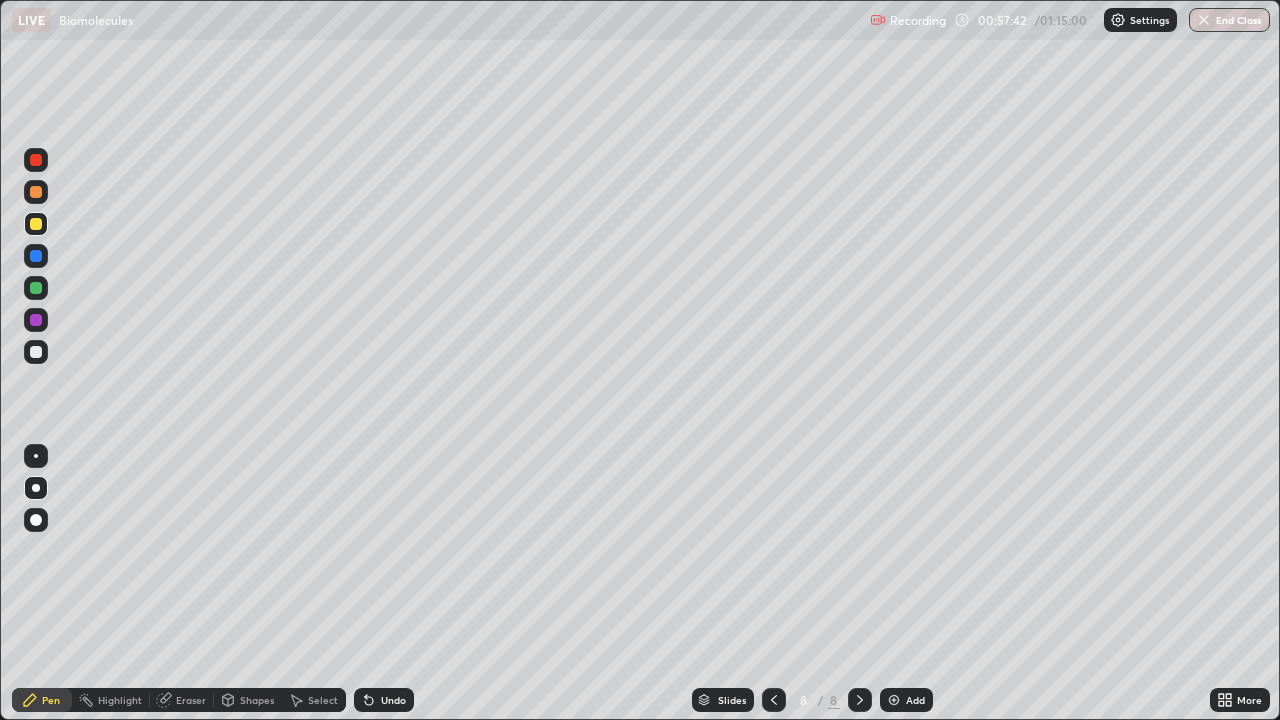 click at bounding box center [36, 192] 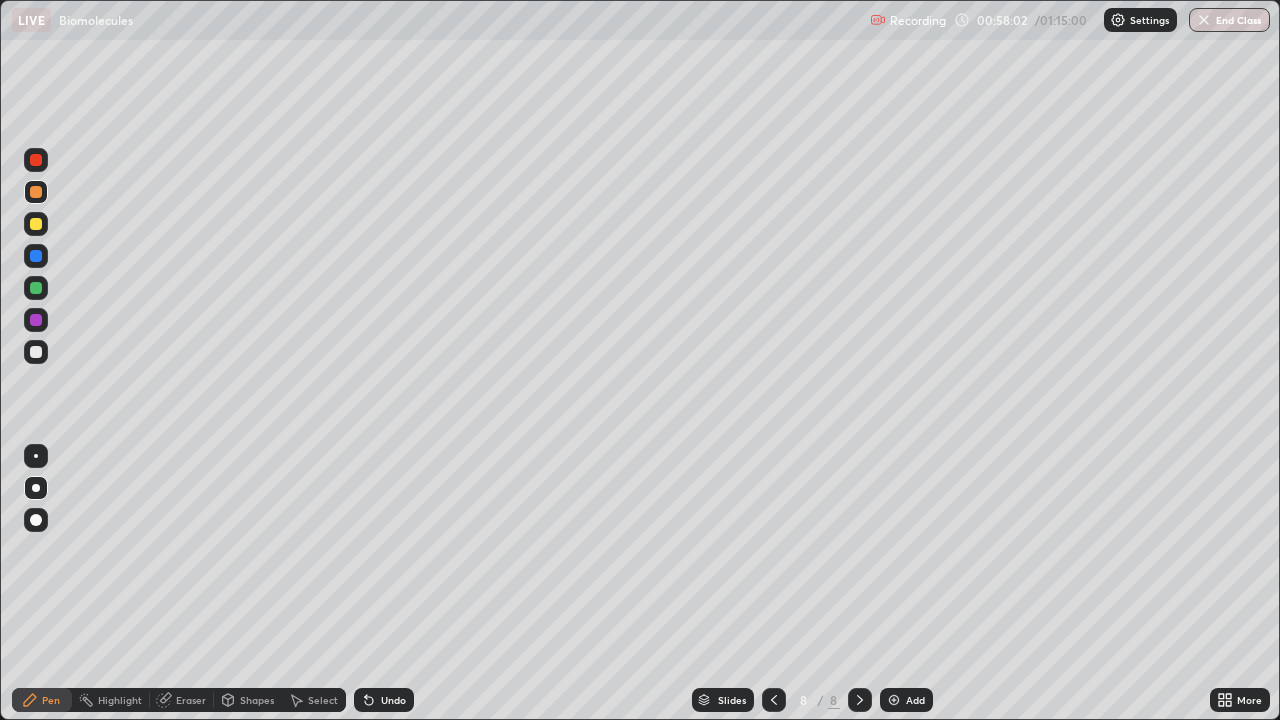 click at bounding box center [36, 224] 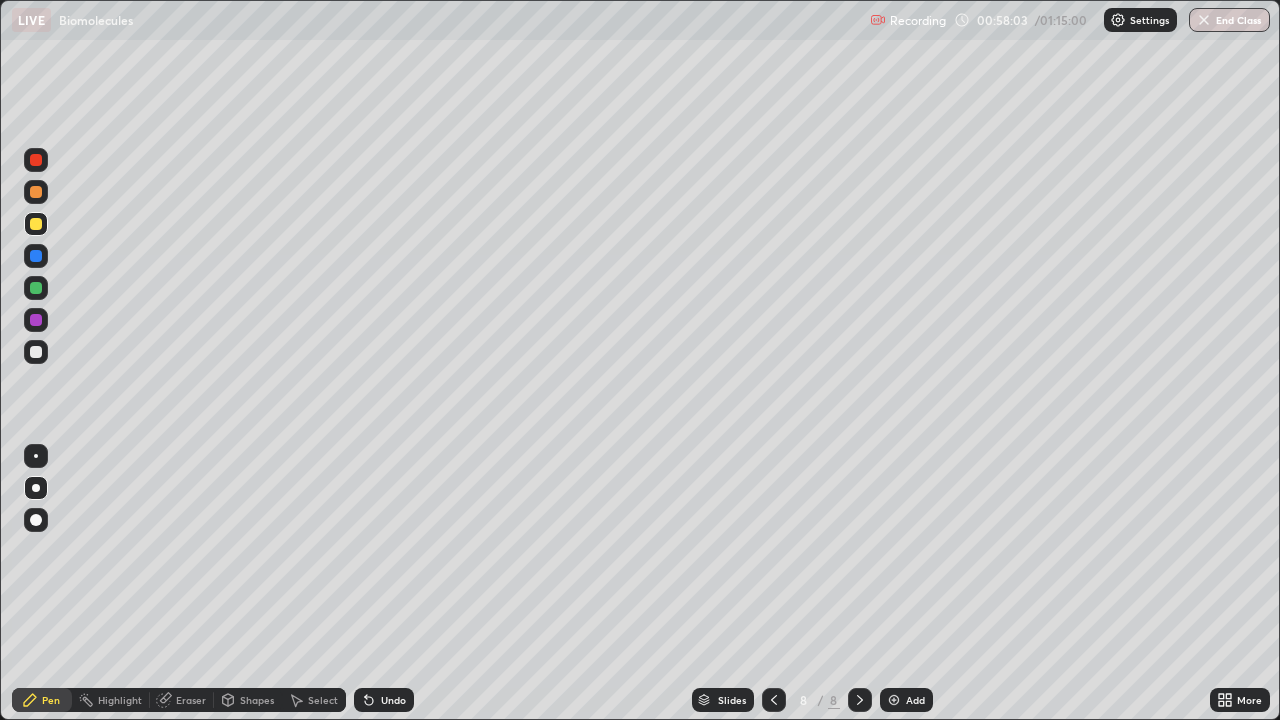 click at bounding box center (36, 256) 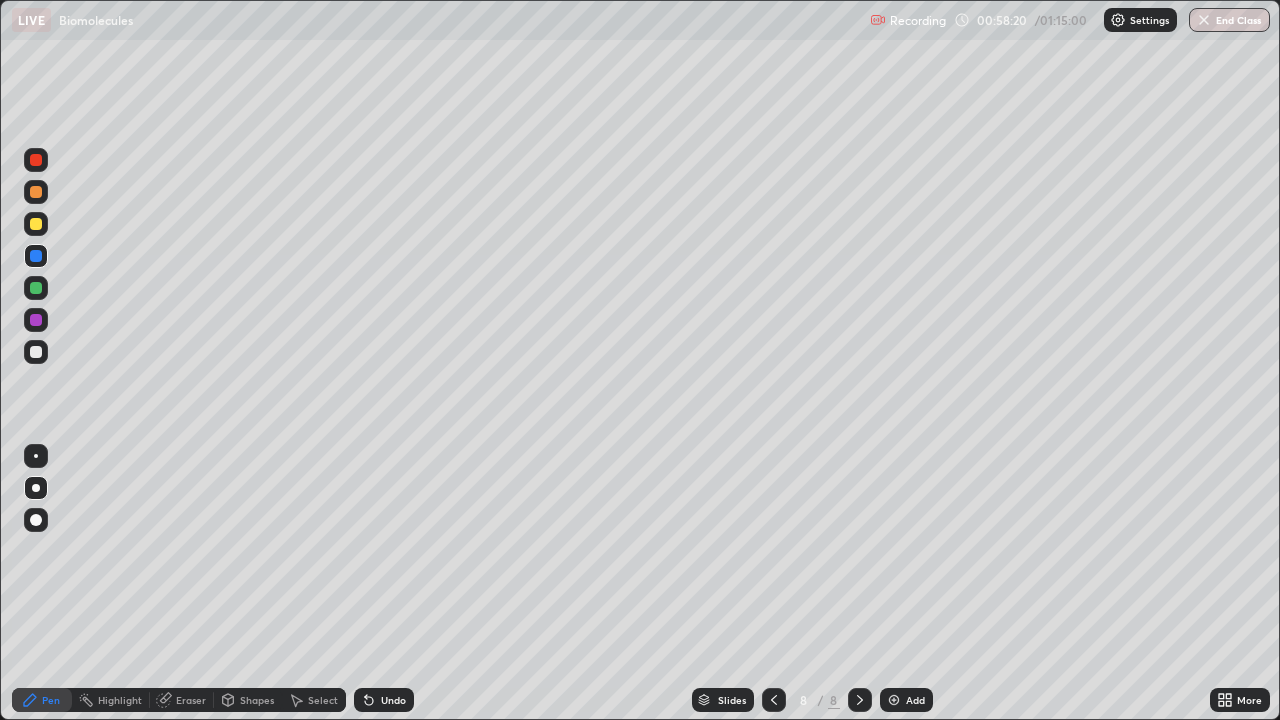 click at bounding box center [36, 352] 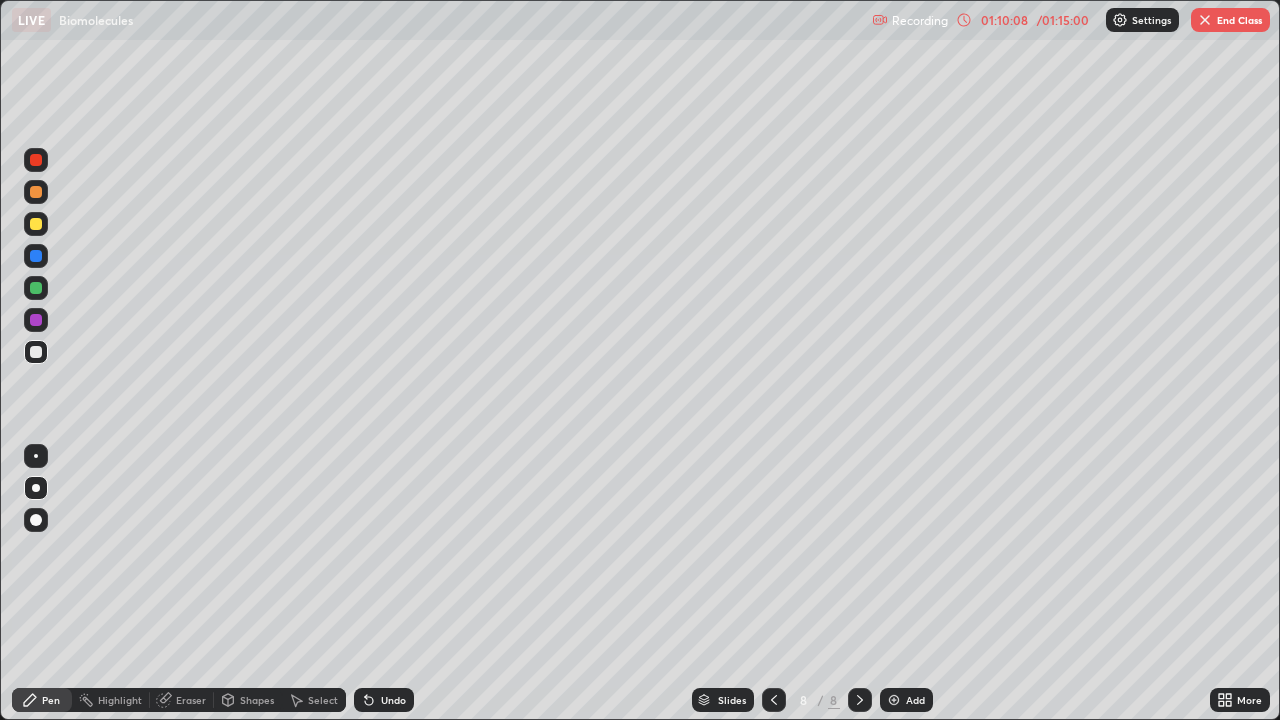 click on "End Class" at bounding box center (1230, 20) 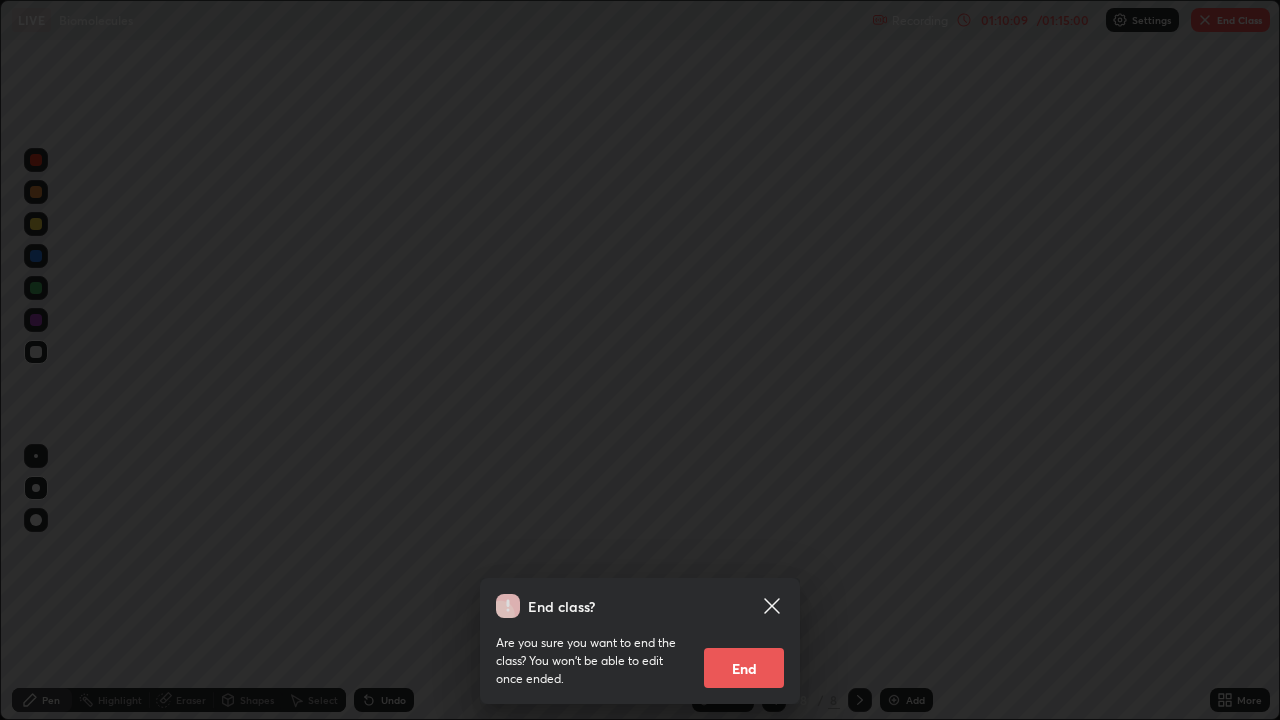 click on "End" at bounding box center (744, 668) 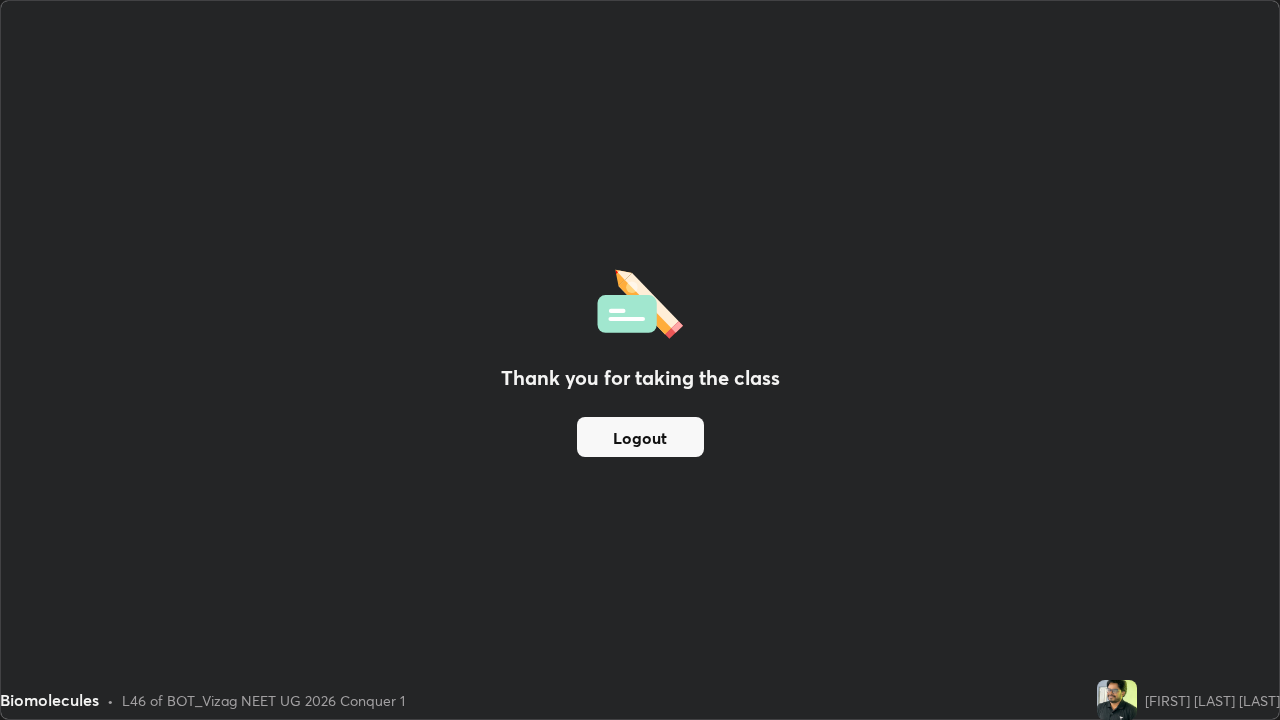 click on "Logout" at bounding box center (640, 437) 